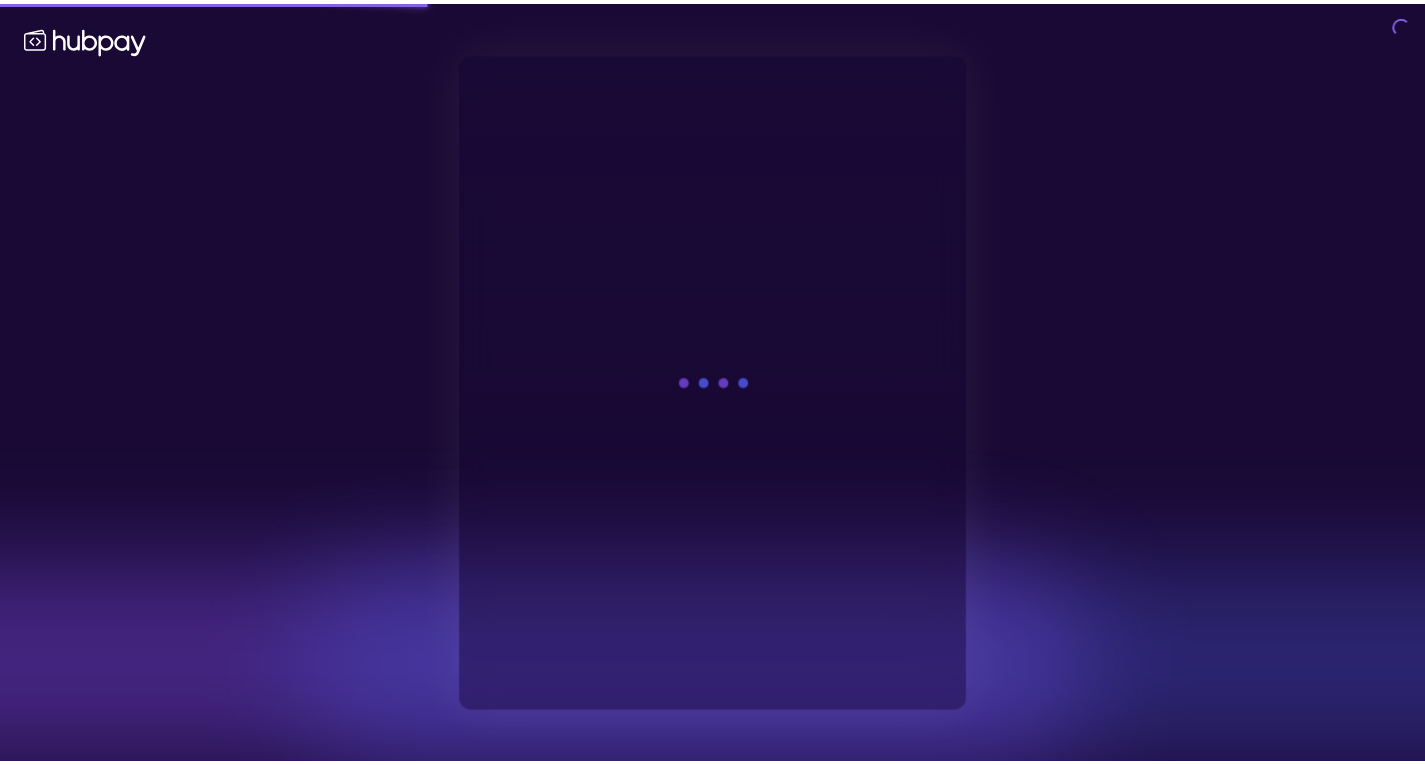 scroll, scrollTop: 0, scrollLeft: 0, axis: both 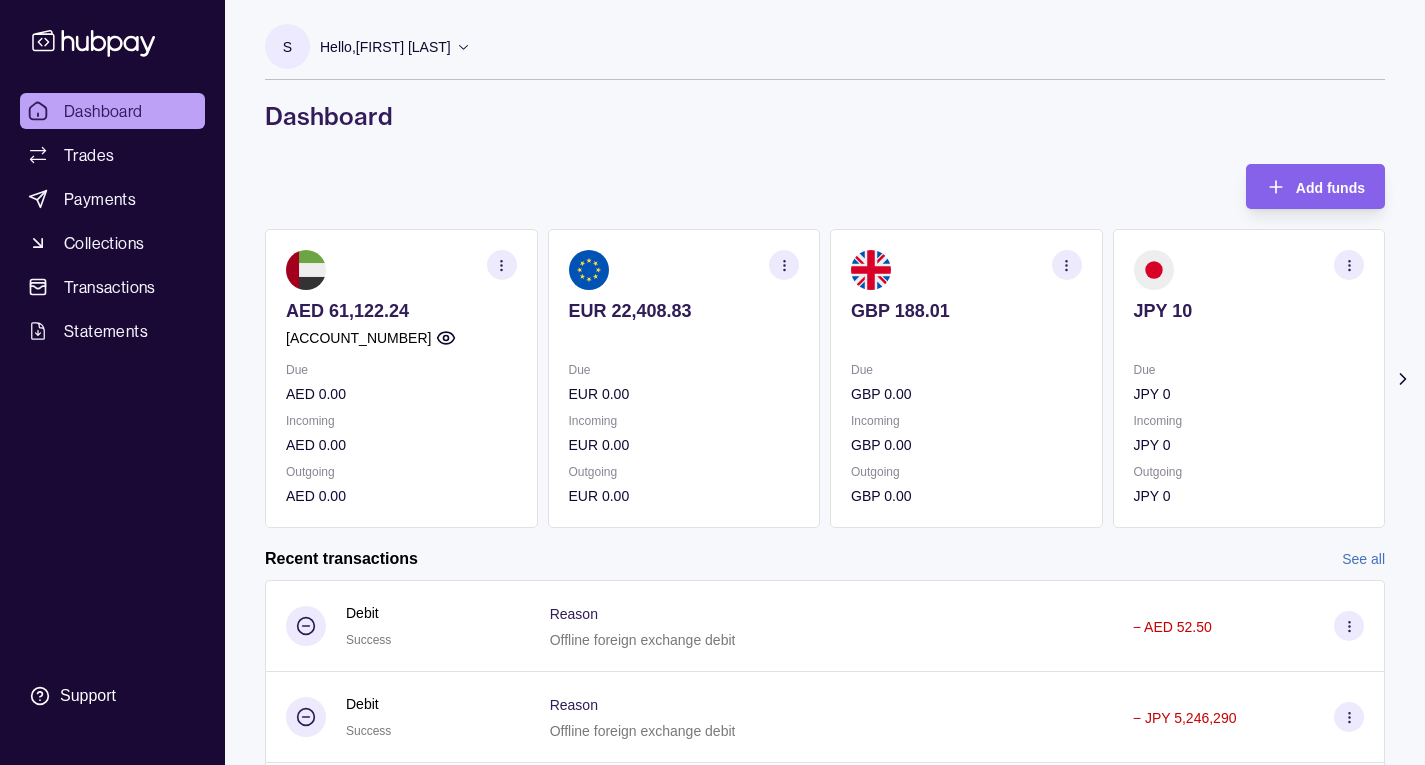 click 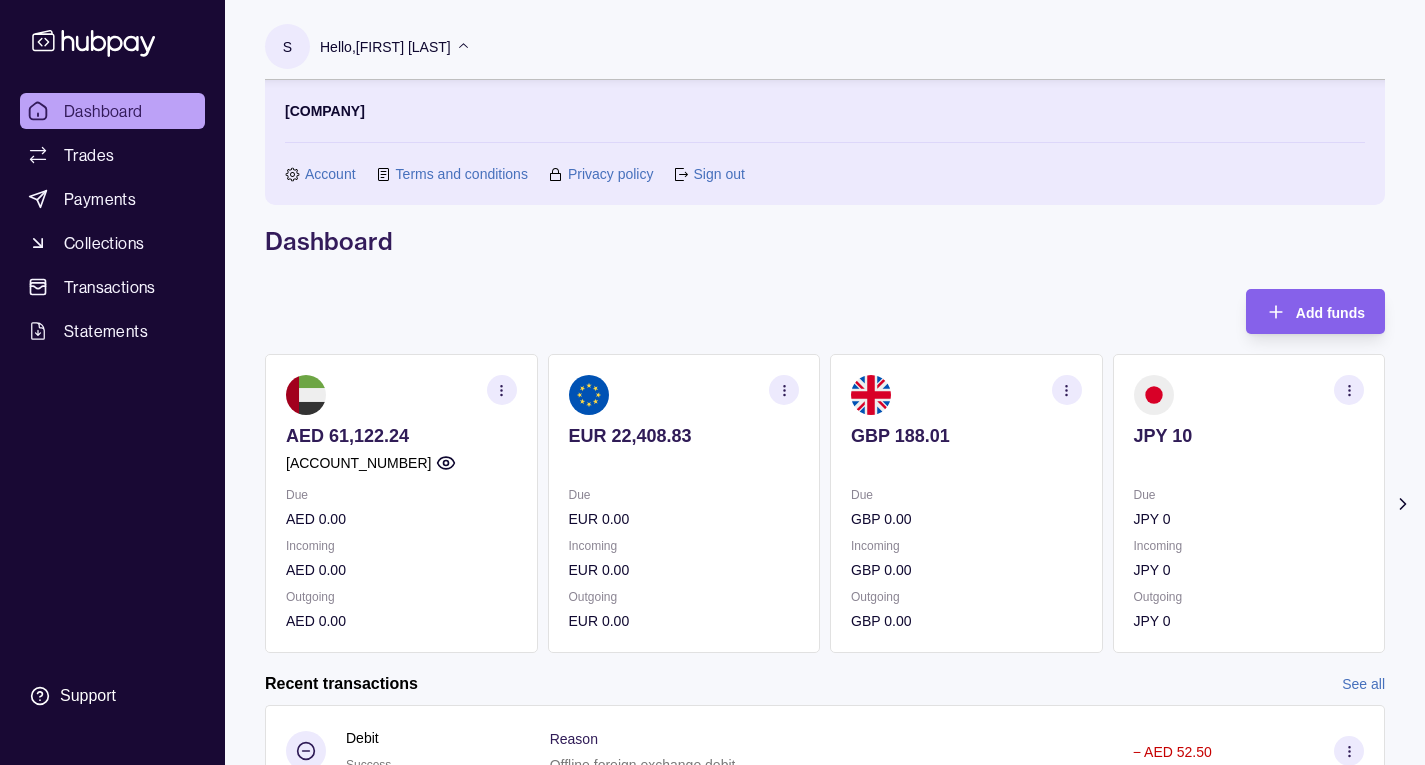 click on "S Hello,  [FIRST] [LAST] [COMPANY] Account Terms and conditions Privacy policy Sign out" at bounding box center (825, 114) 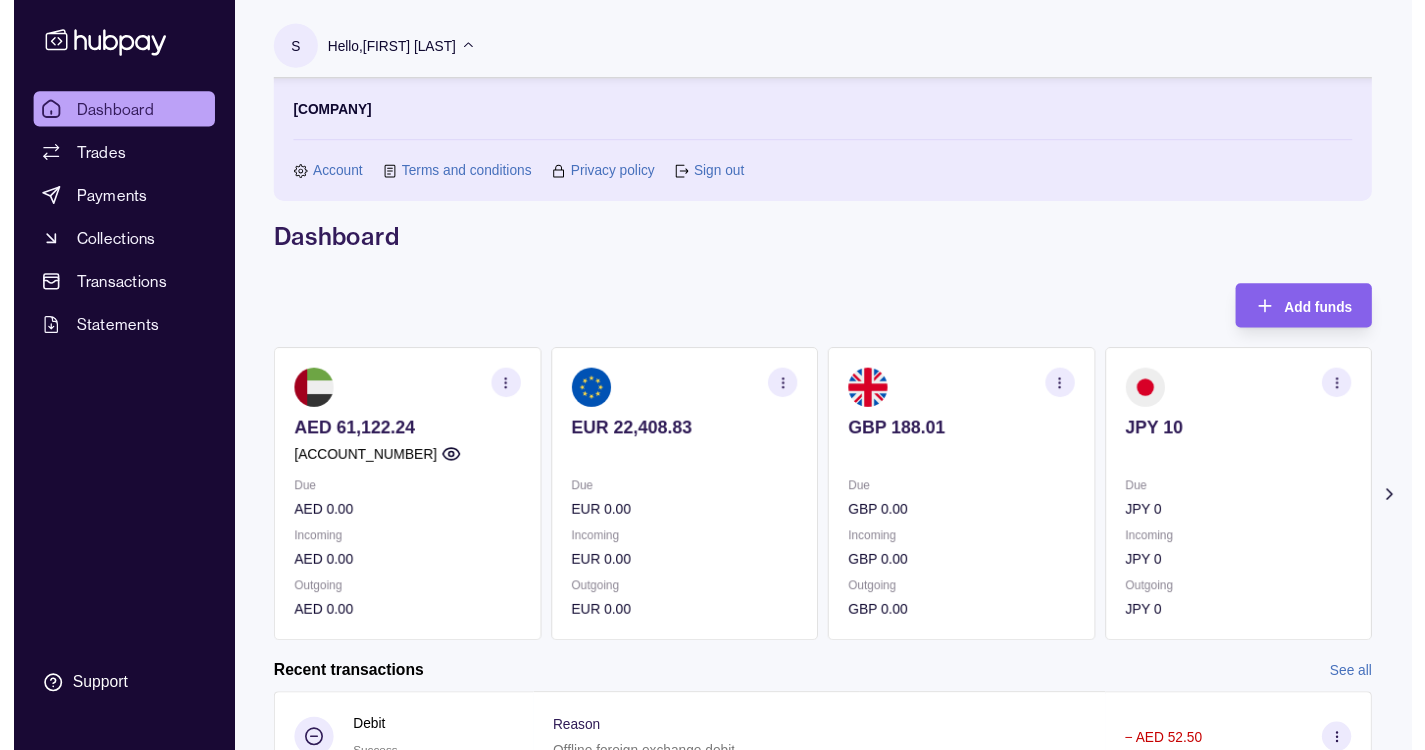 scroll, scrollTop: 0, scrollLeft: 0, axis: both 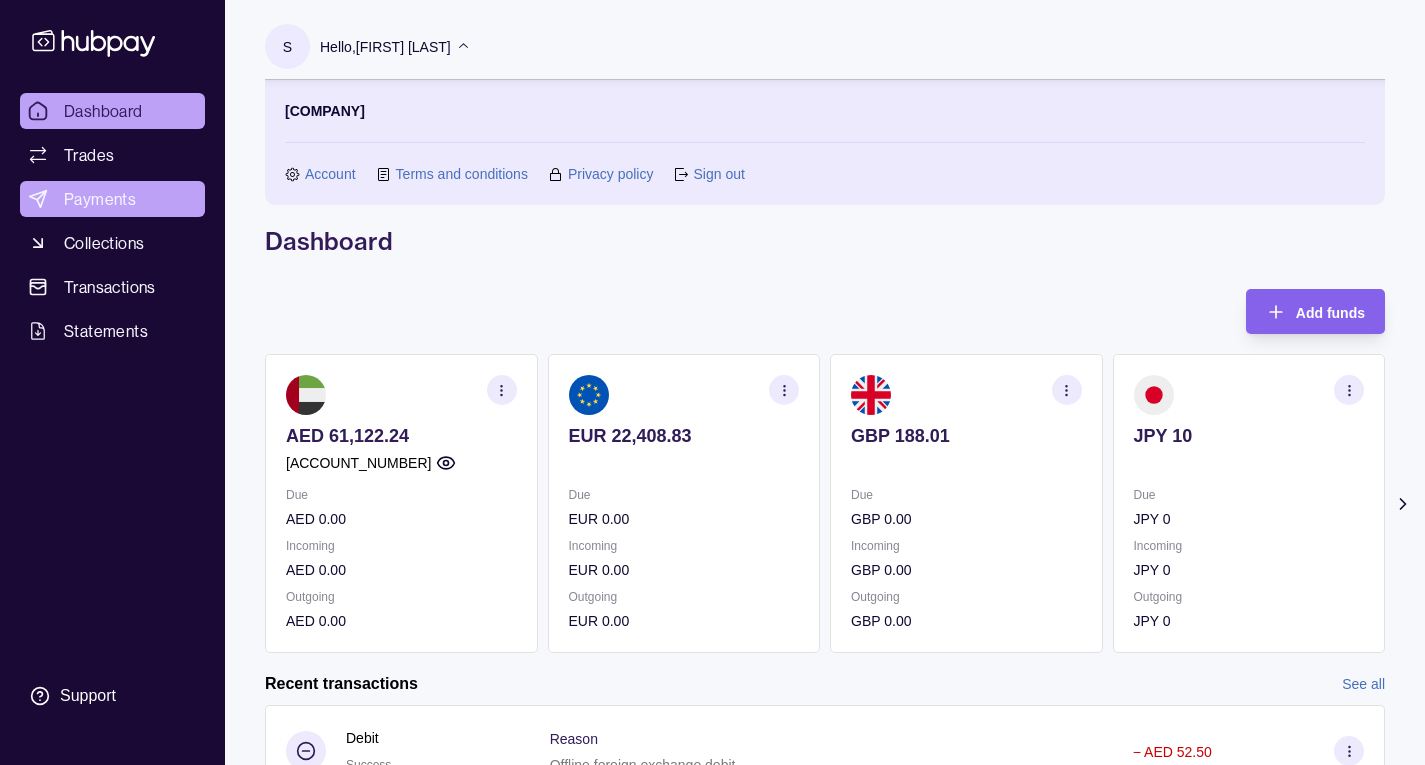 click on "Payments" at bounding box center (100, 199) 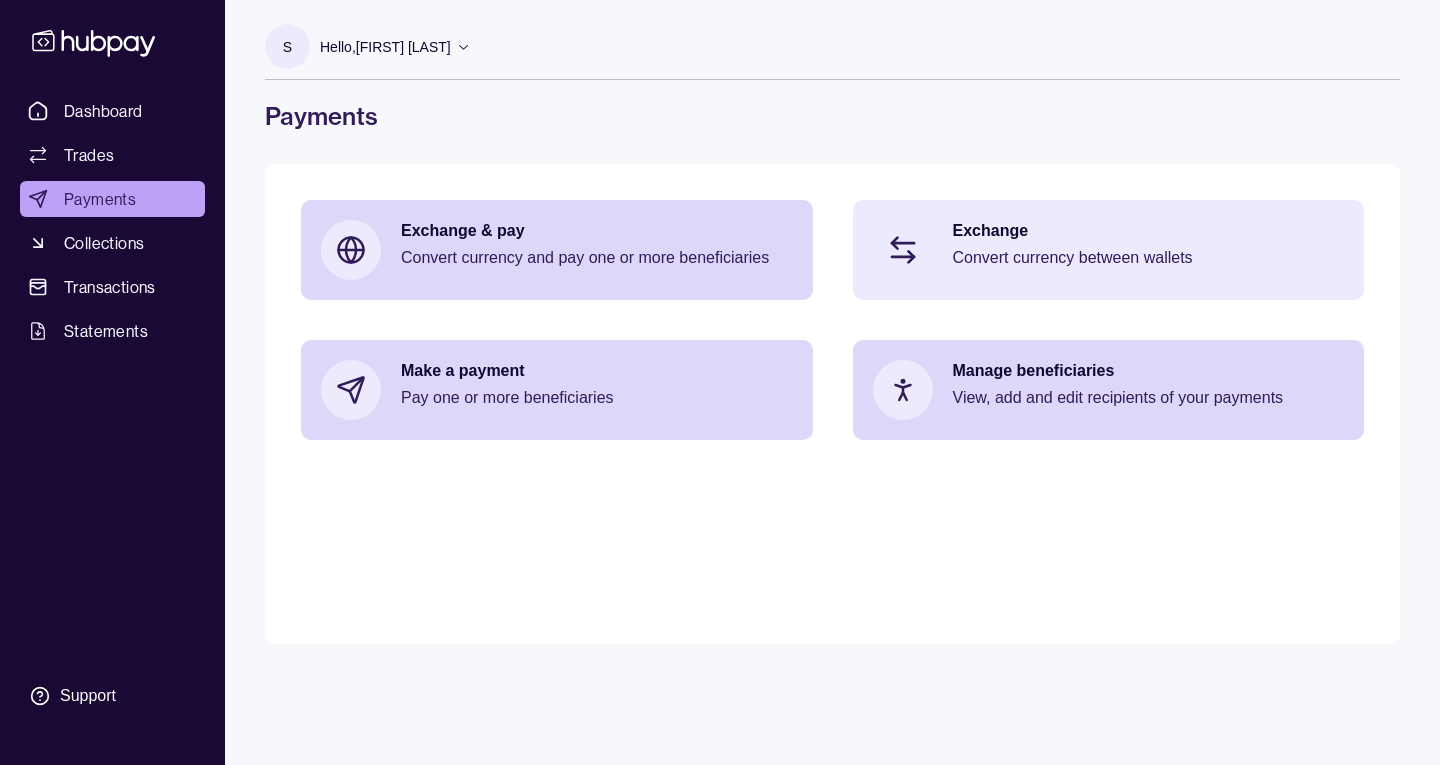 click on "Exchange" at bounding box center (1149, 231) 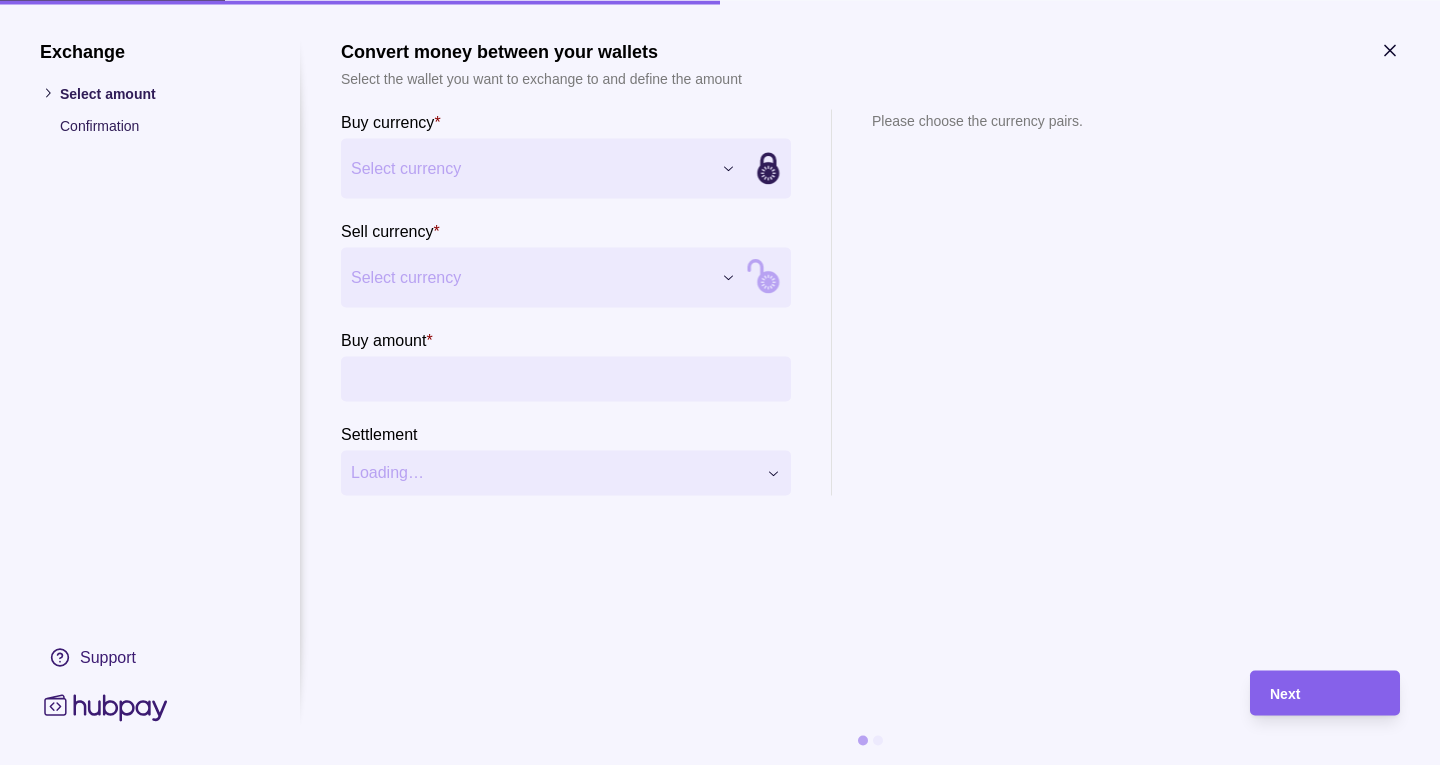 click on "Dashboard Trades Payments Collections Transactions Statements Support S Hello,  [FIRST] [LAST] [COMPANY] Account Terms and conditions Privacy policy Sign out Payments Exchange & pay Convert currency and pay one or more beneficiaries Exchange Convert currency between wallets Make a payment Pay one or more beneficiaries Manage beneficiaries View, add and edit recipients of your payments Payments | Hubpay Exchange Select amount Confirmation Support Convert money between your wallets Select the wallet you want to exchange to and define the amount Buy currency  * Select currency *** *** *** *** *** Sell currency  * Select currency *** *** *** *** *** Buy amount  * Settlement Loading… Please choose the currency pairs. Next" at bounding box center (720, 382) 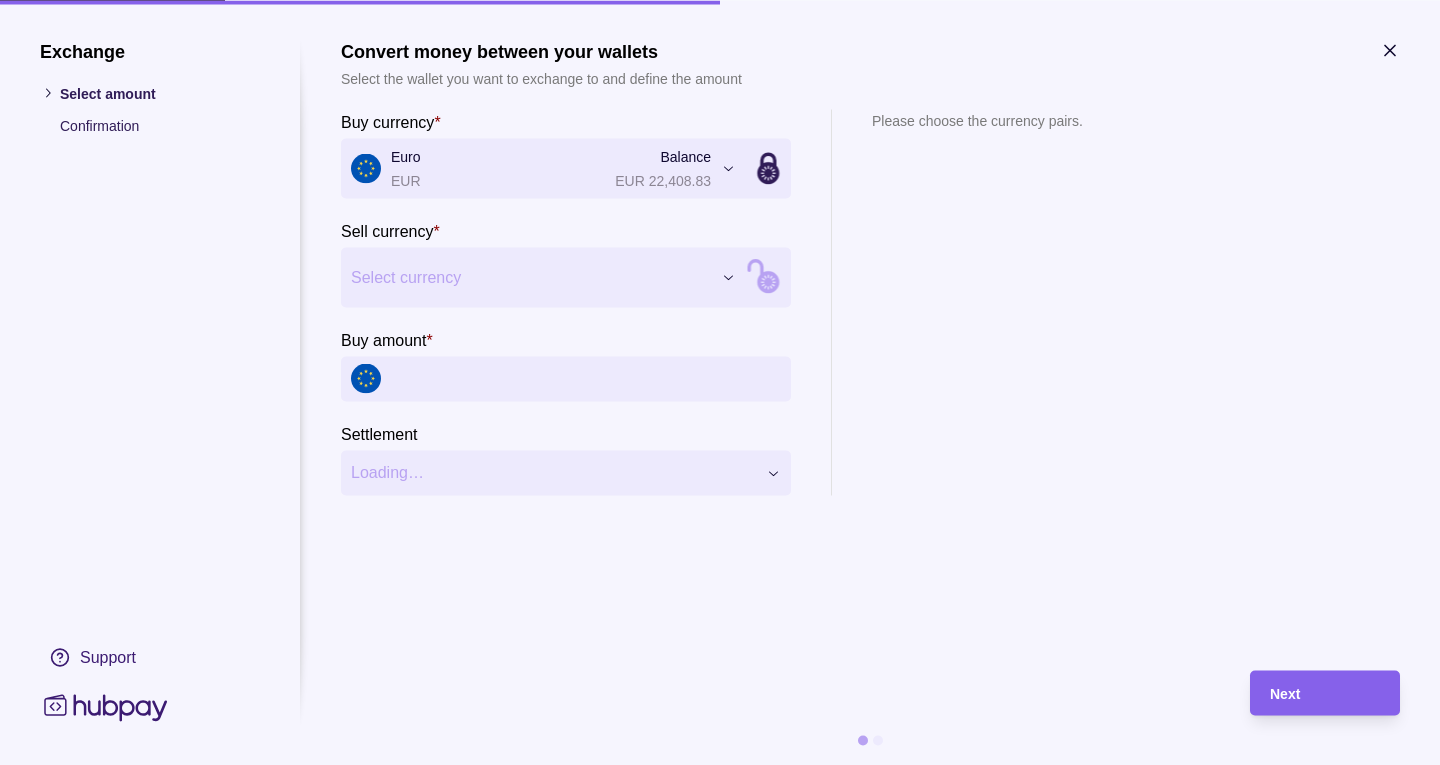 click on "Dashboard Trades Payments Collections Transactions Statements Support S Hello,  [FIRST] [LAST] [COMPANY] Account Terms and conditions Privacy policy Sign out Payments Exchange & pay Convert currency and pay one or more beneficiaries Exchange Convert currency between wallets Make a payment Pay one or more beneficiaries Manage beneficiaries View, add and edit recipients of your payments Payments | Hubpay Exchange Select amount Confirmation Support Convert money between your wallets Select the wallet you want to exchange to and define the amount Buy currency  * Euro EUR Balance EUR 22,408.83 *** *** *** *** *** Sell currency  * Select currency *** *** *** *** *** Buy amount  * Settlement Loading… Please choose the currency pairs. Next" at bounding box center (720, 382) 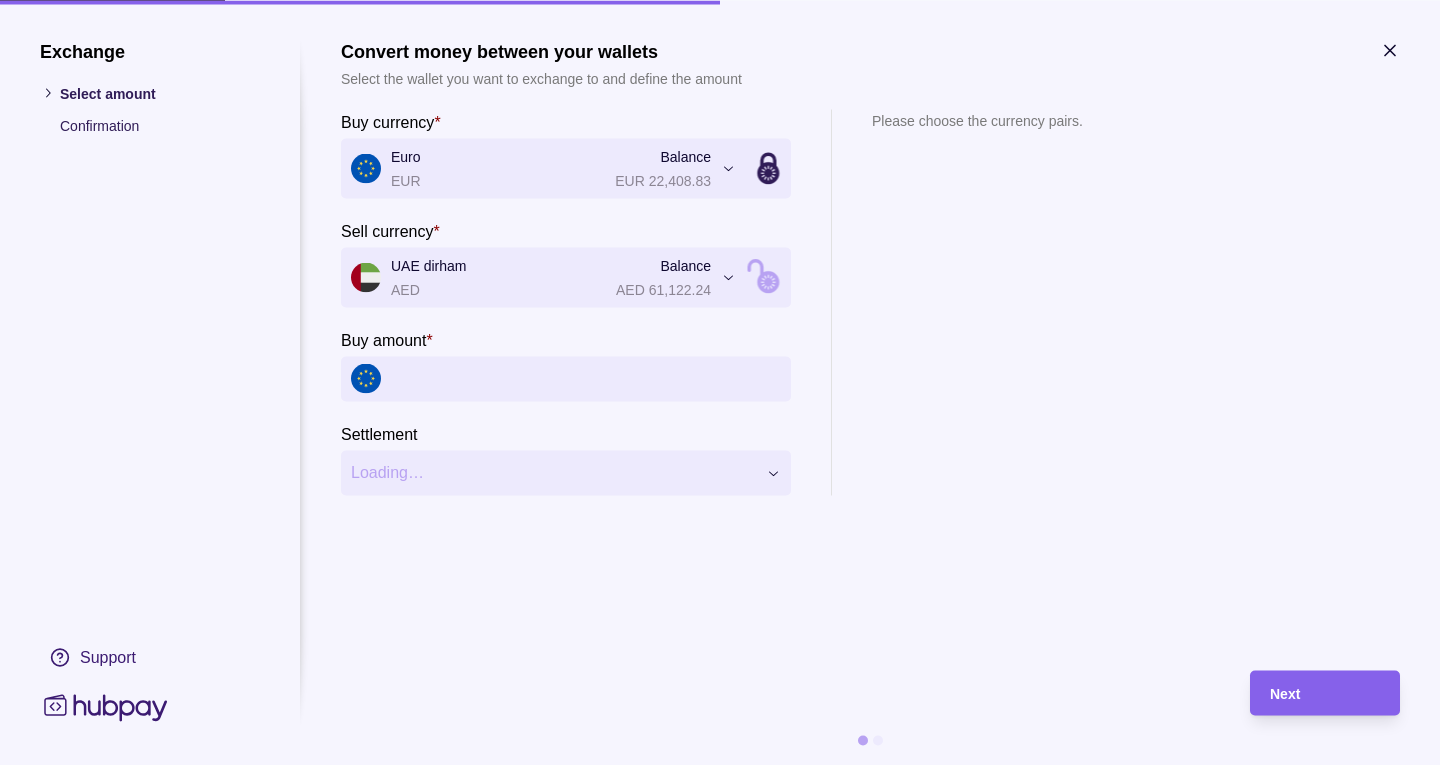 click on "Buy amount  *" at bounding box center [586, 378] 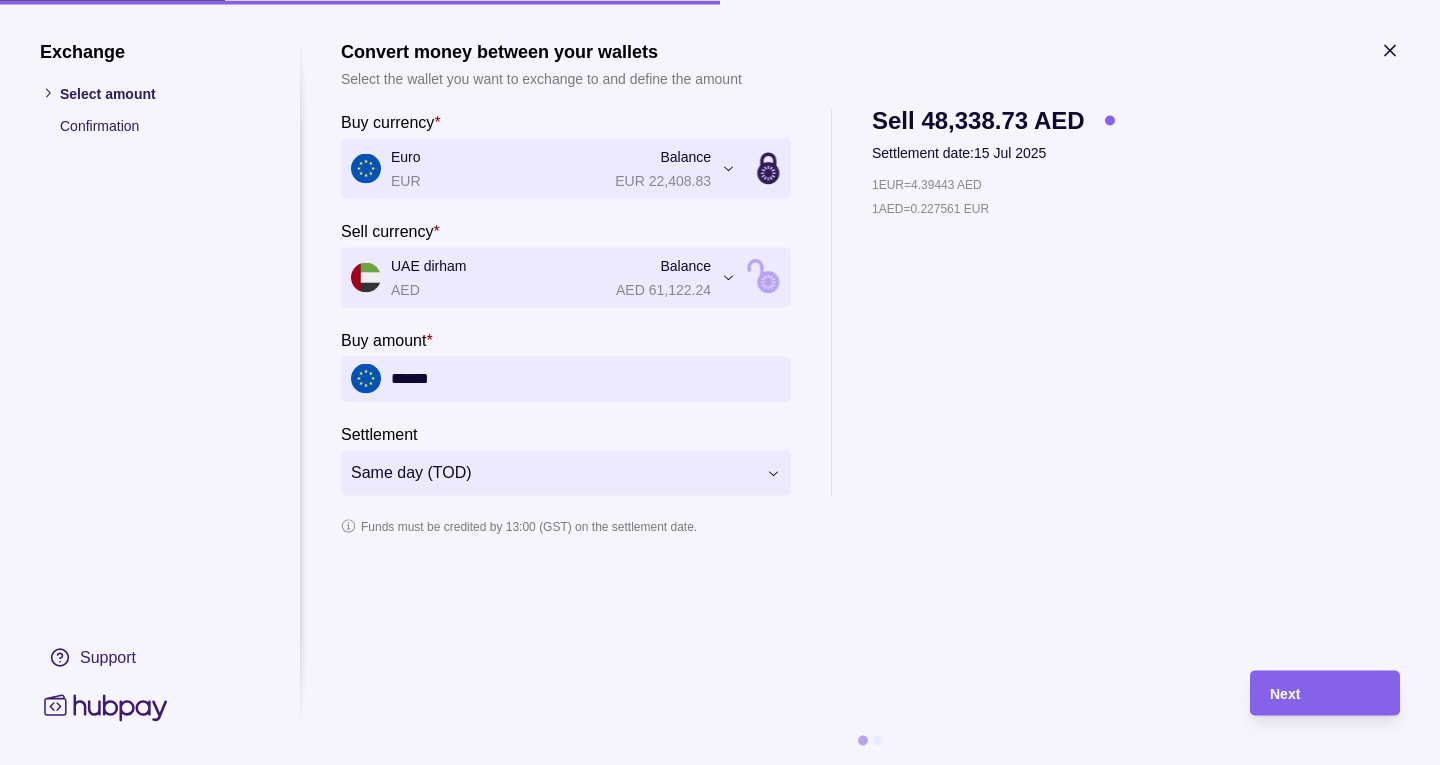type on "******" 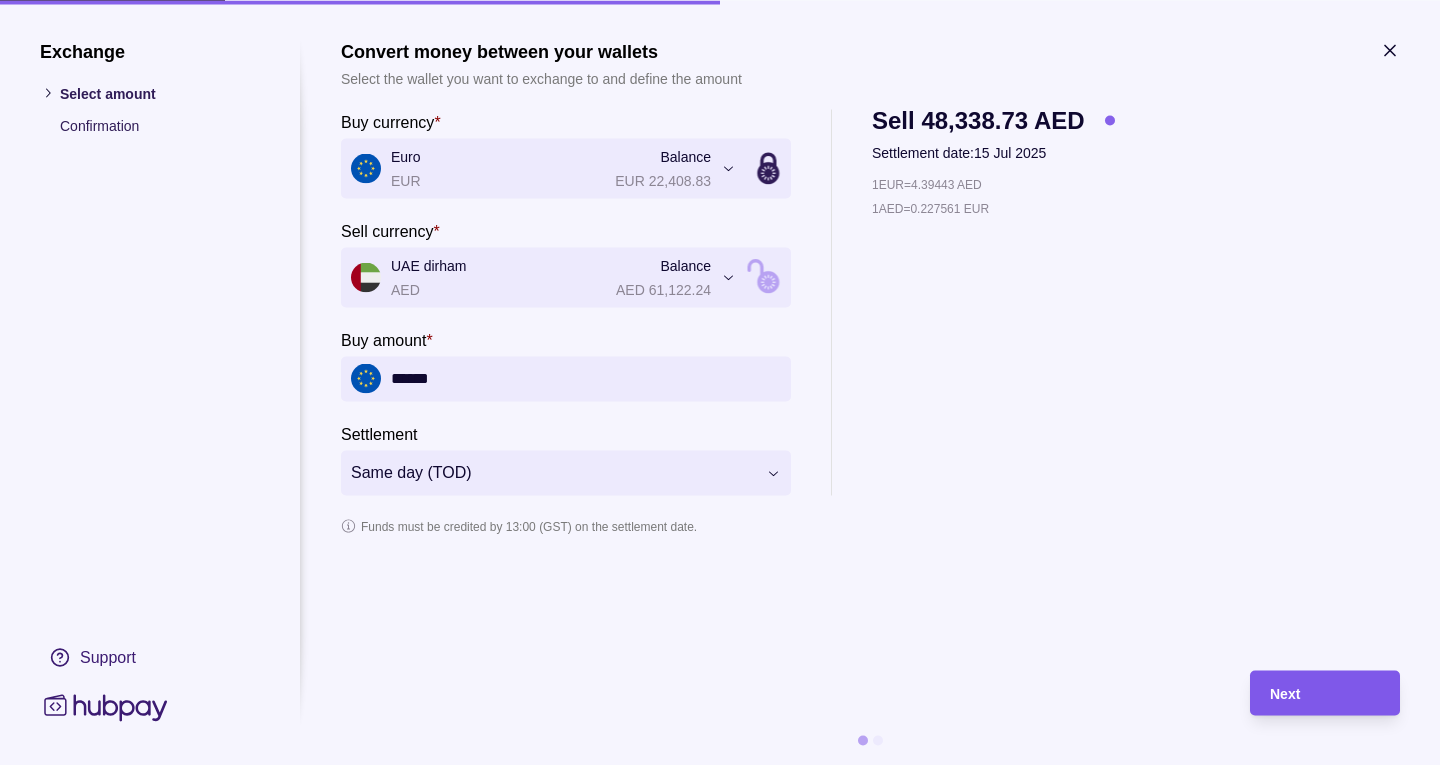 click on "Next" at bounding box center [1325, 693] 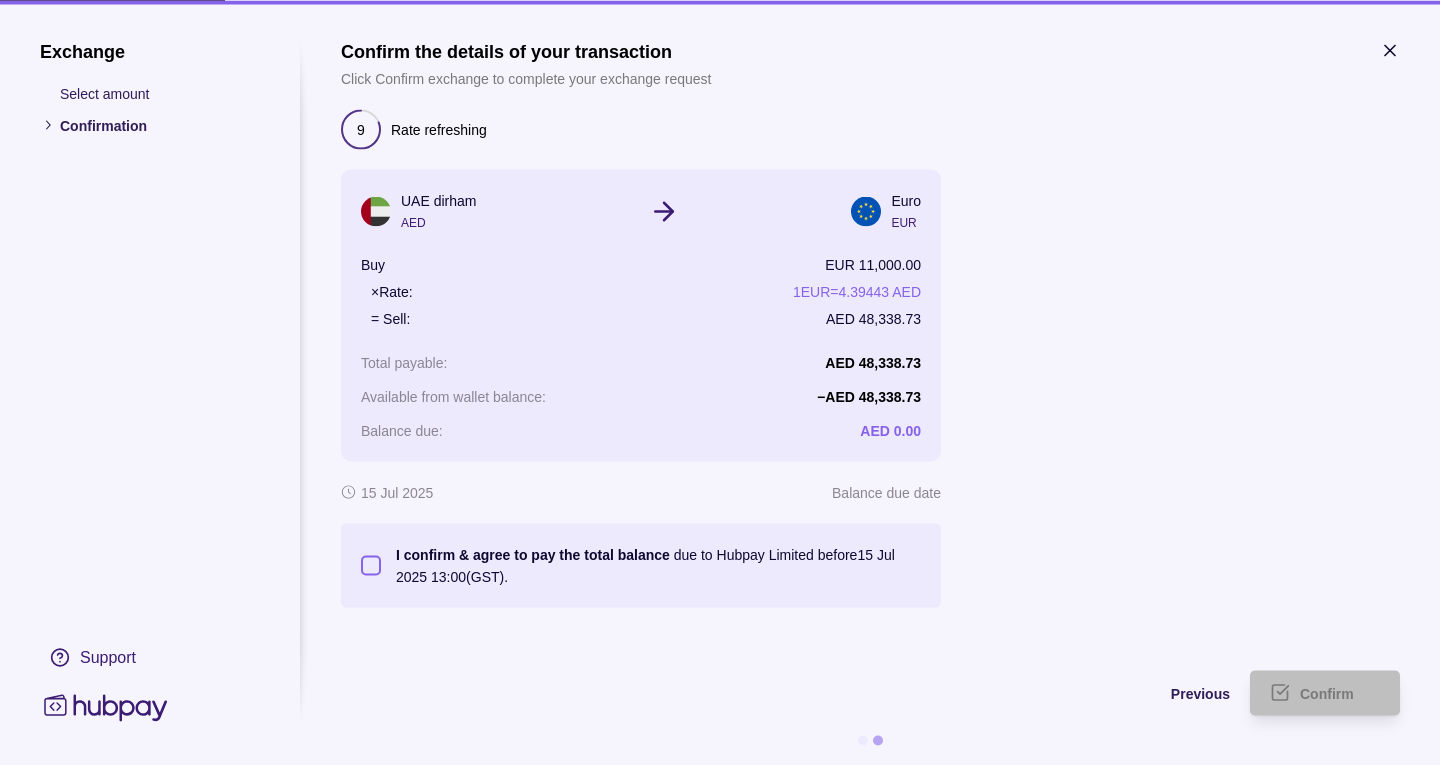 drag, startPoint x: 374, startPoint y: 561, endPoint x: 674, endPoint y: 661, distance: 316.22775 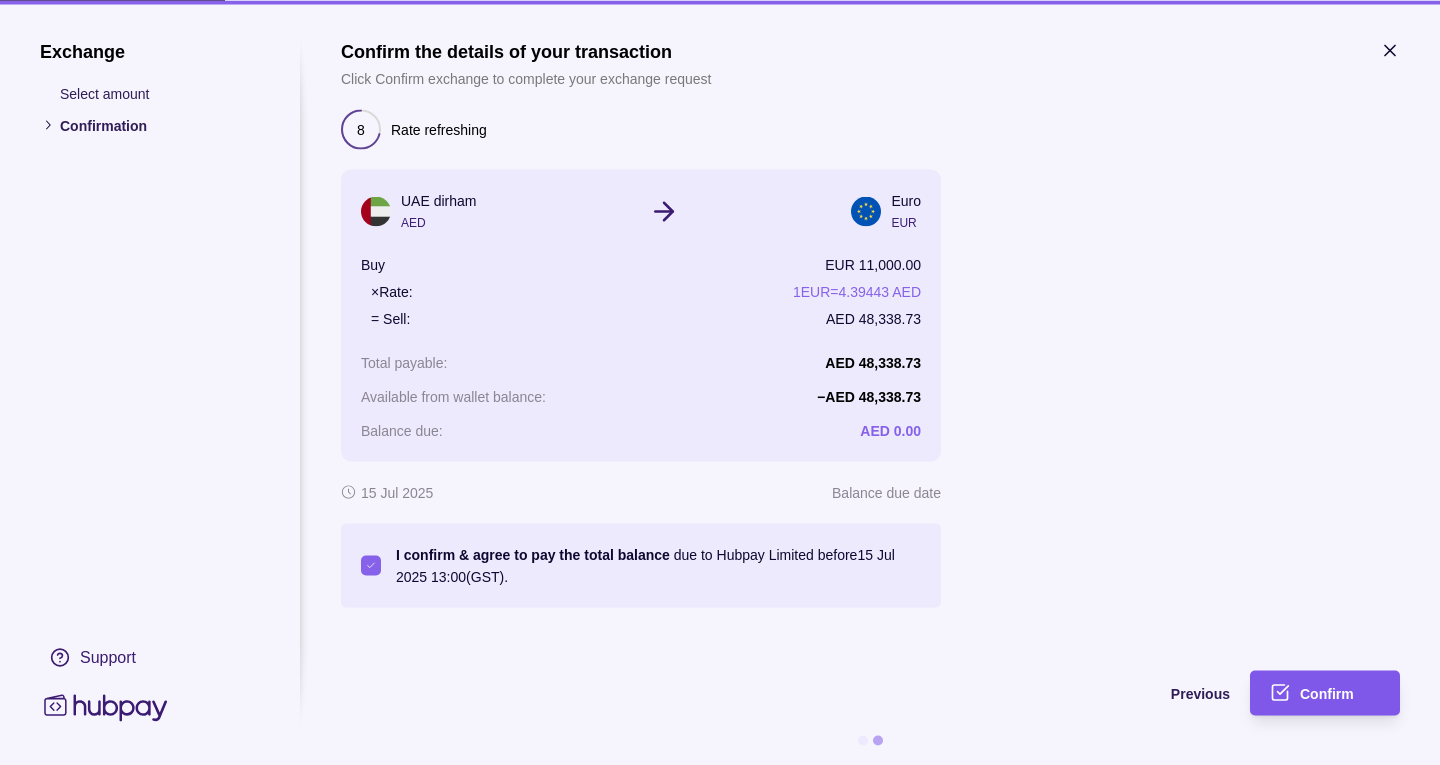 click on "Confirm" at bounding box center [1327, 694] 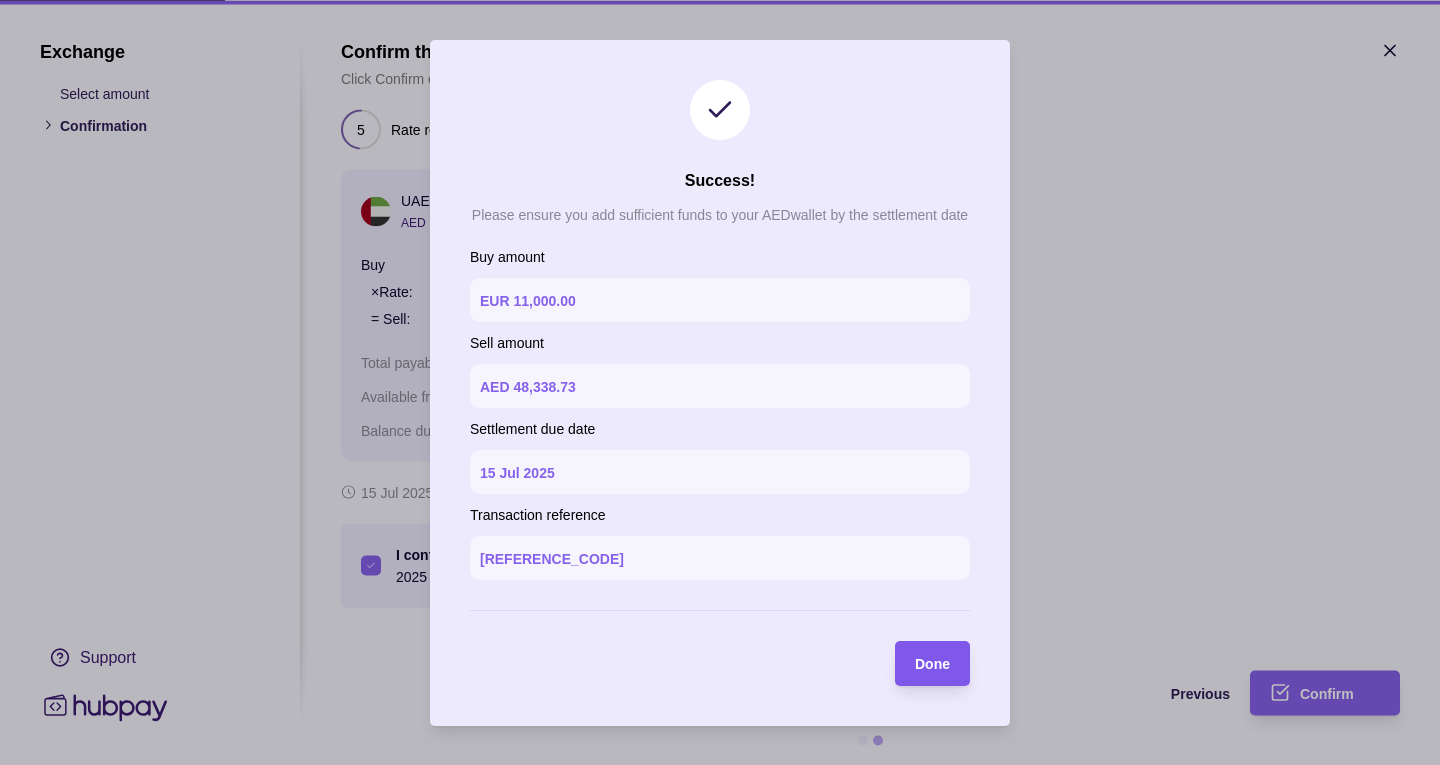 click on "Done" at bounding box center [932, 664] 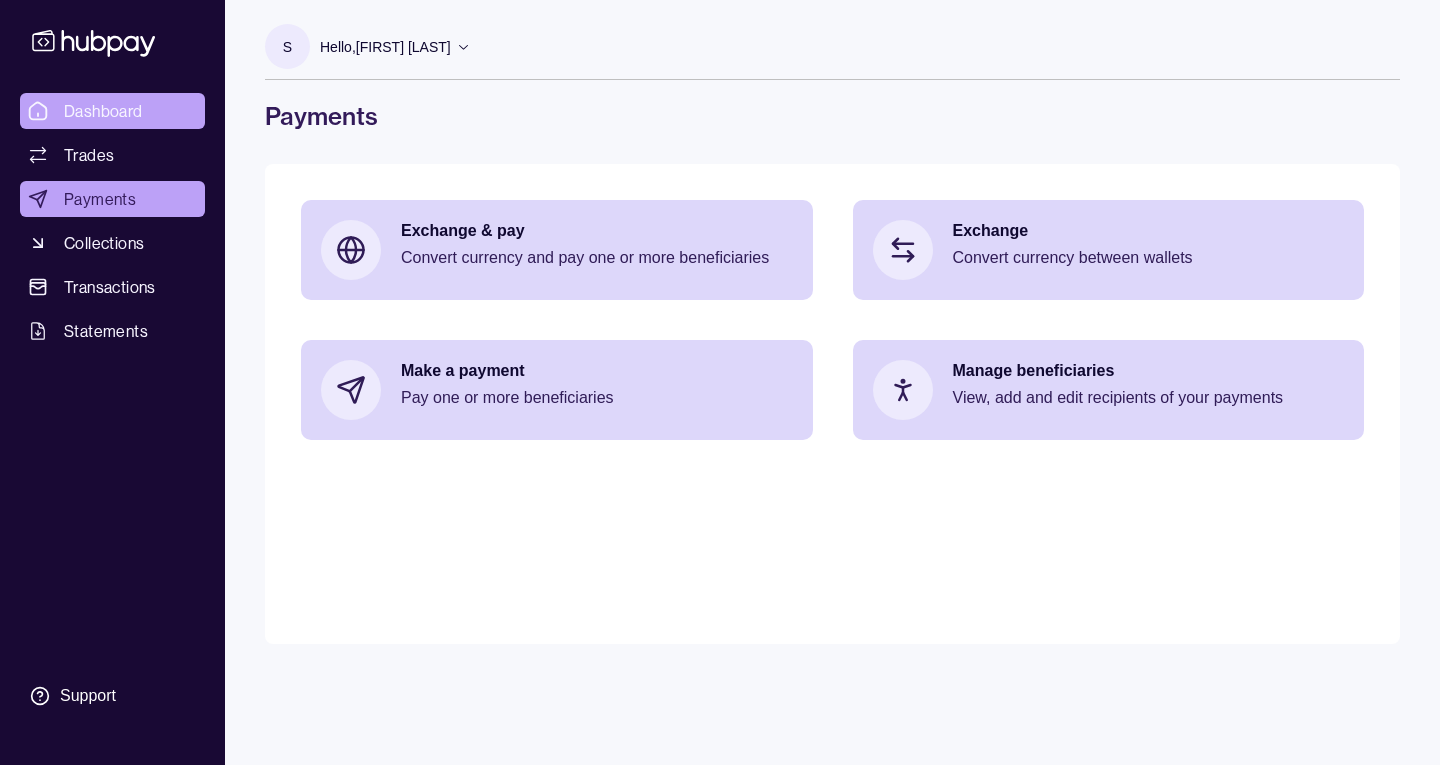 click on "Dashboard" at bounding box center (103, 111) 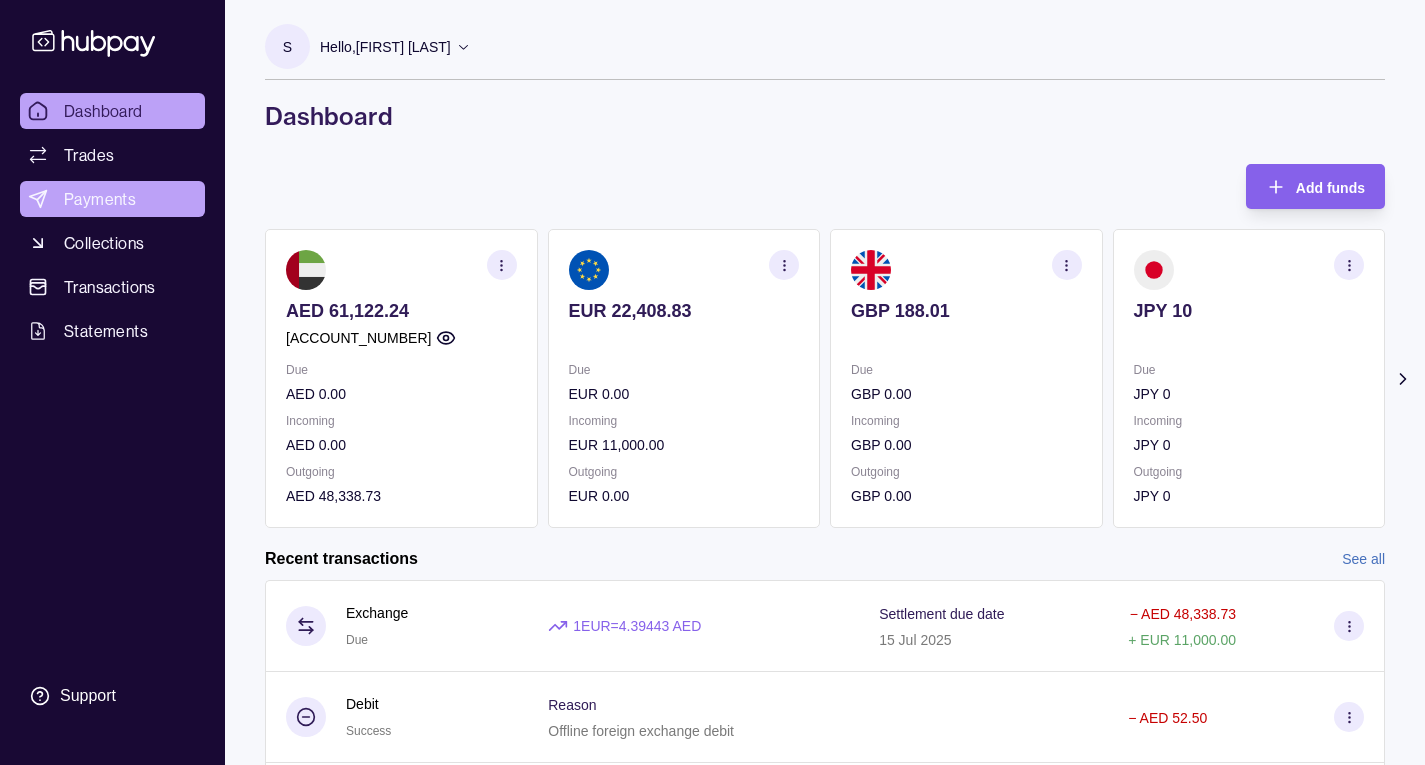 click on "Payments" at bounding box center [100, 199] 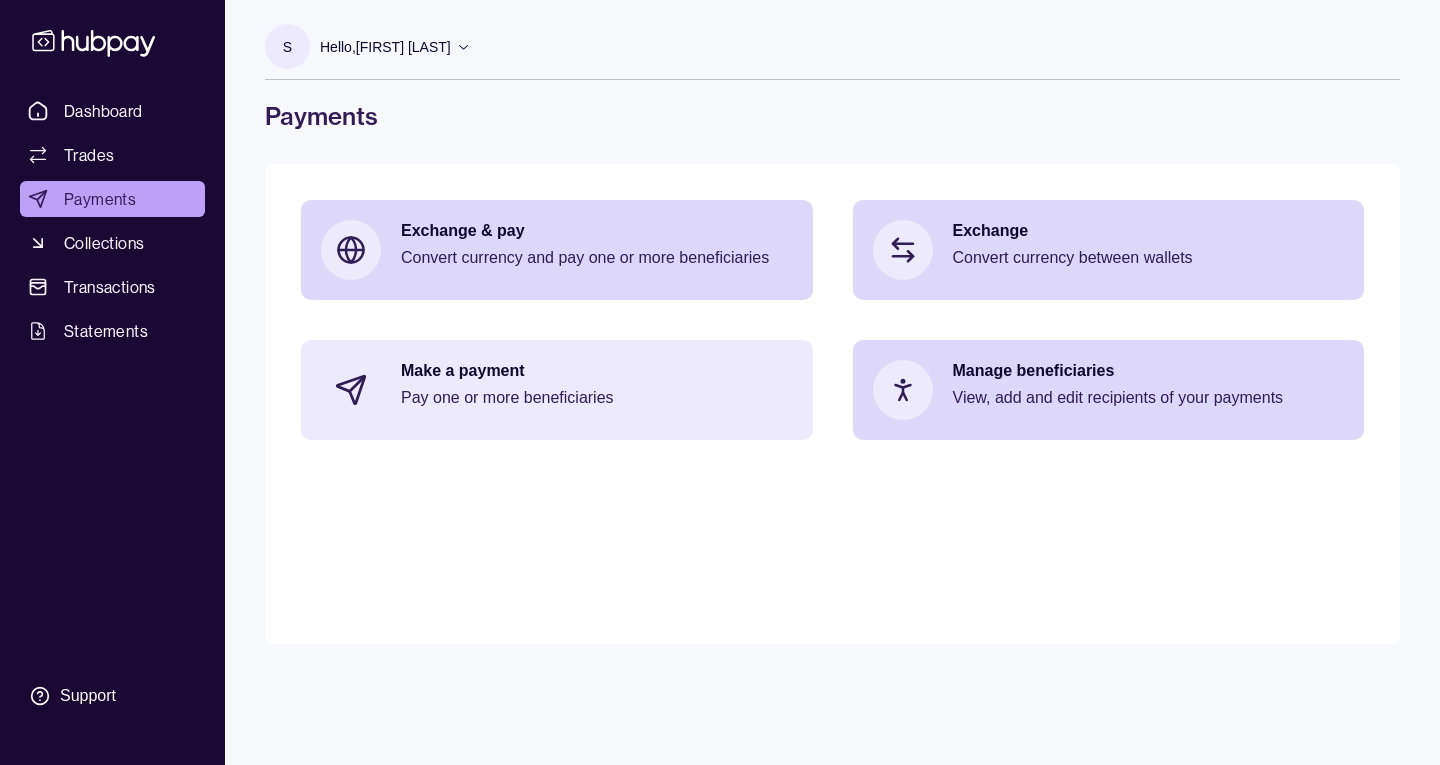 click on "Make a payment" at bounding box center [597, 371] 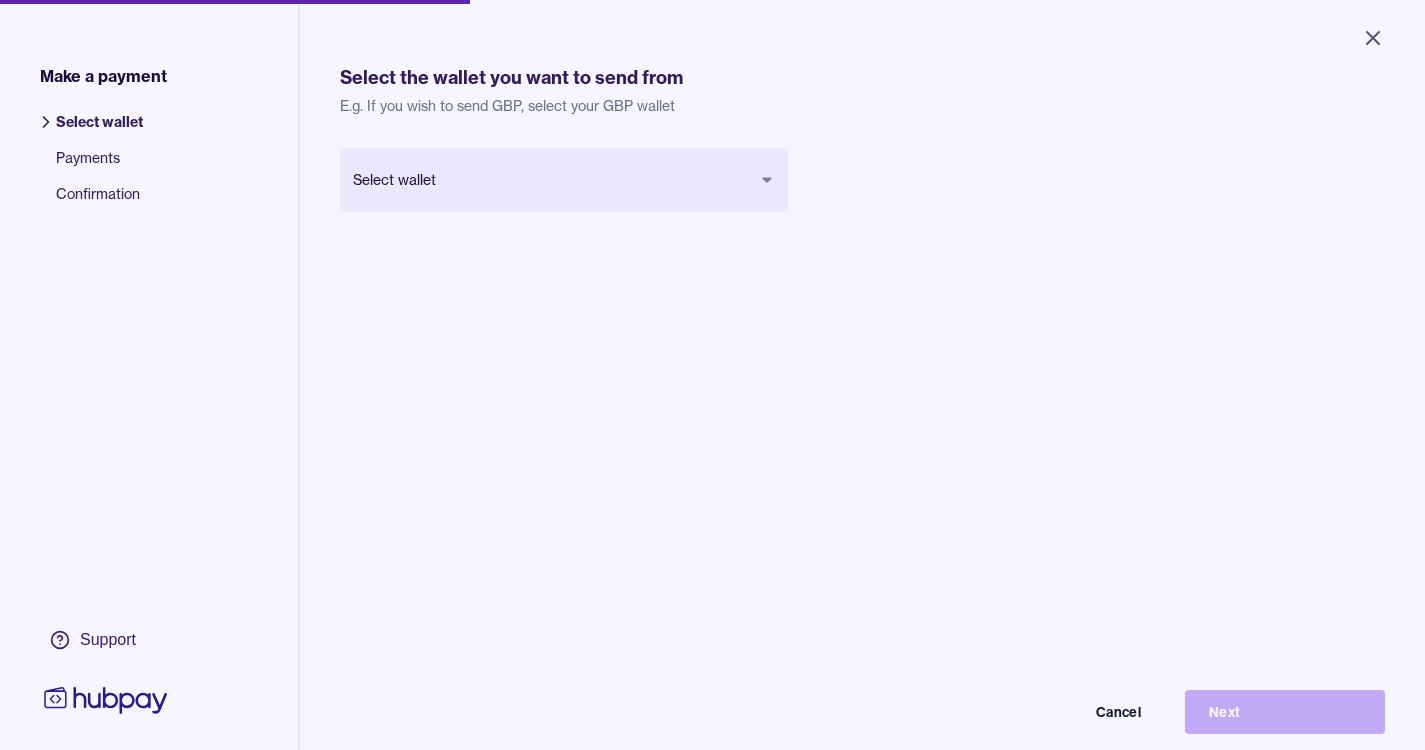 click on "Close Make a payment Select wallet Payments Confirmation Support Select the wallet you want to send from E.g. If you wish to send GBP, select your GBP wallet Select wallet Cancel Next Make a payment | Hubpay" at bounding box center (712, 375) 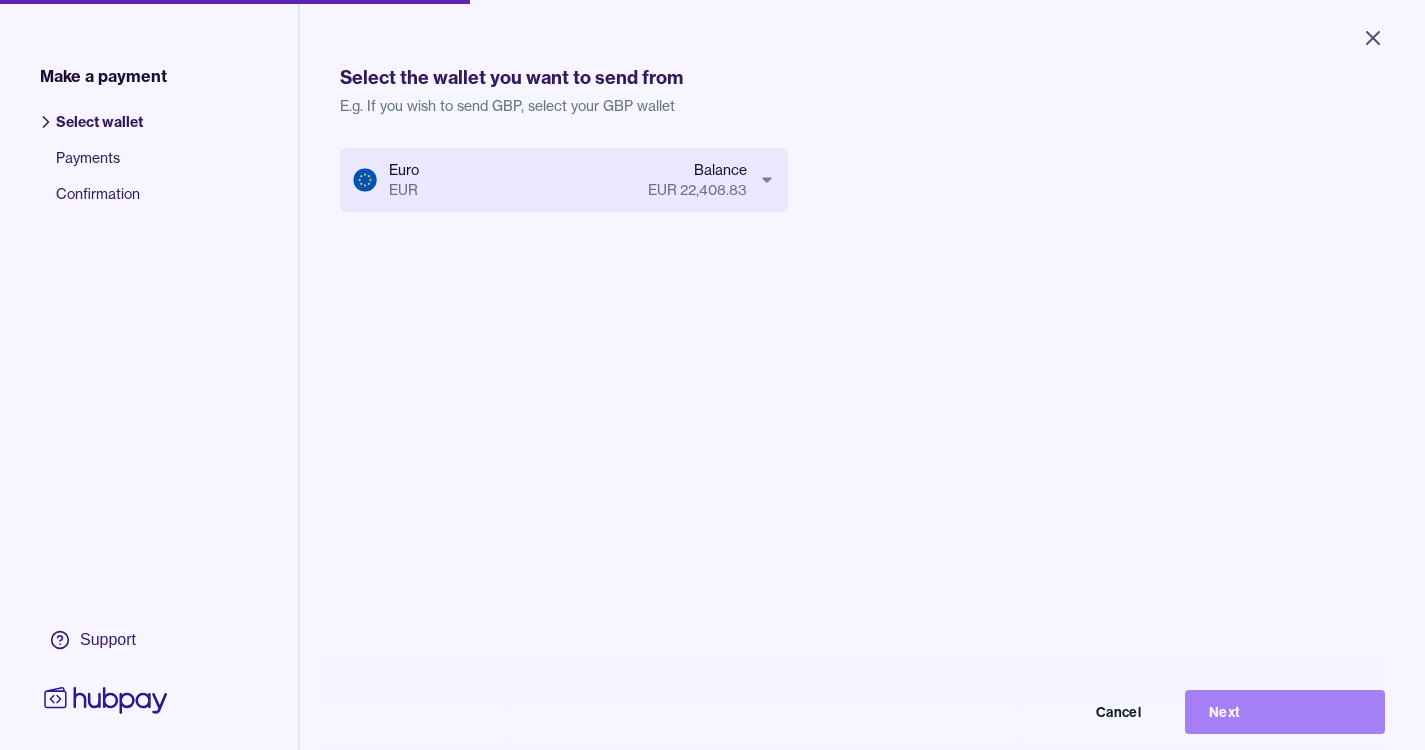 click on "Next" at bounding box center (1285, 712) 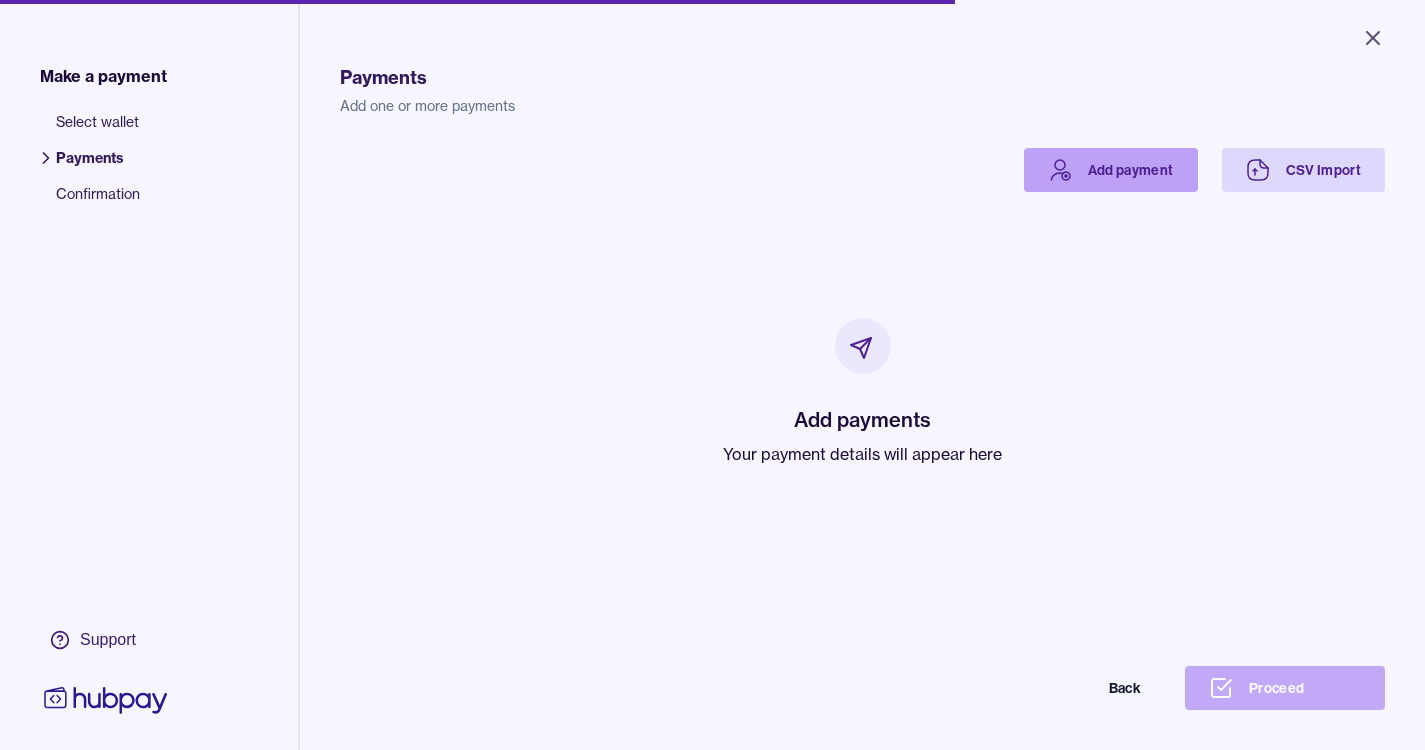 click on "Add payment" at bounding box center (1111, 170) 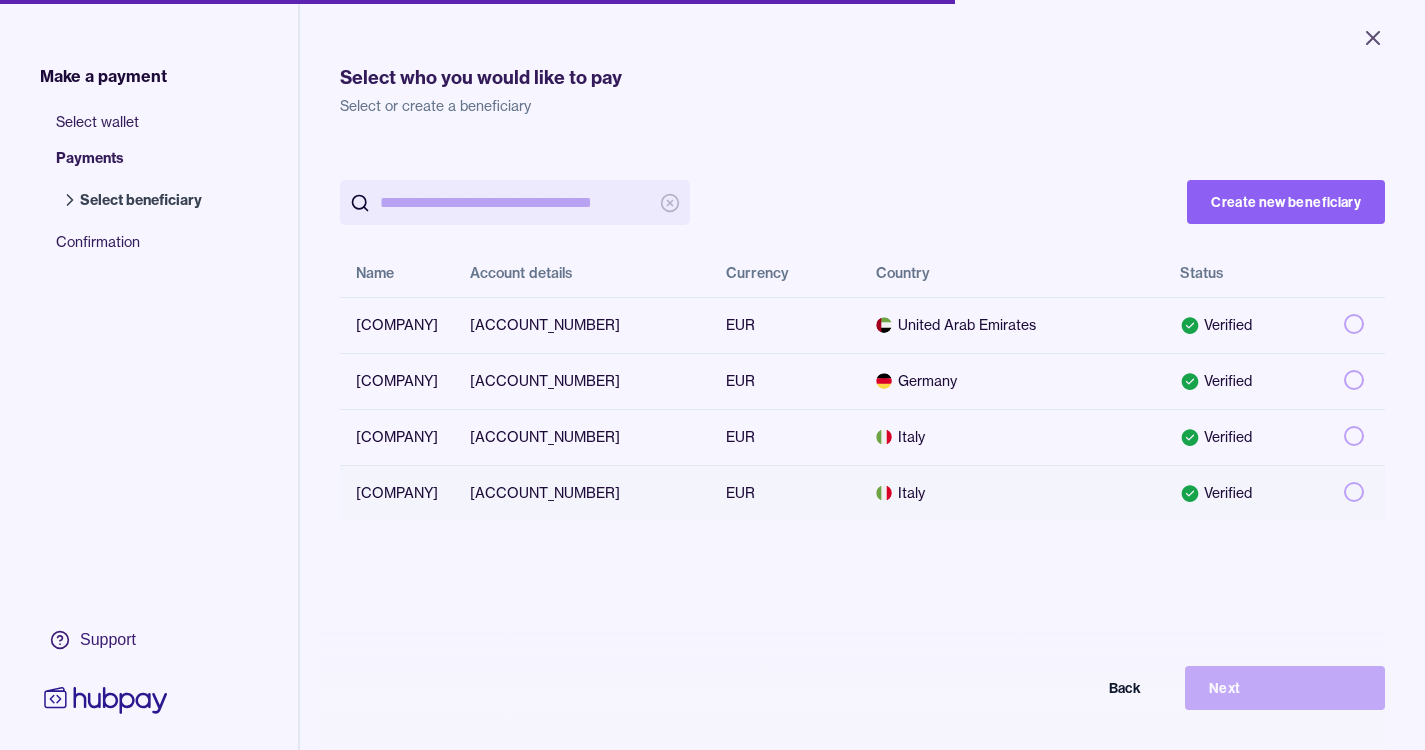 click at bounding box center (1354, 492) 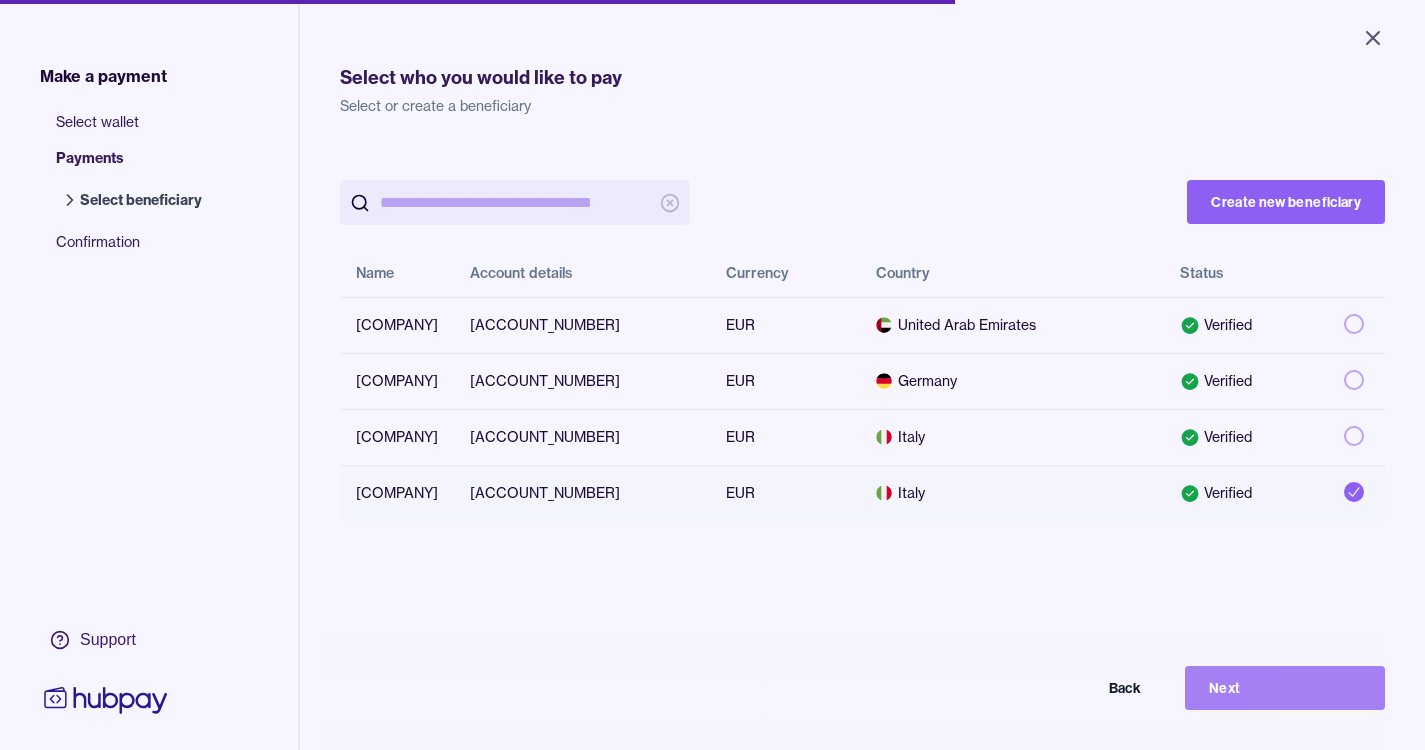 click on "Next" at bounding box center (1285, 688) 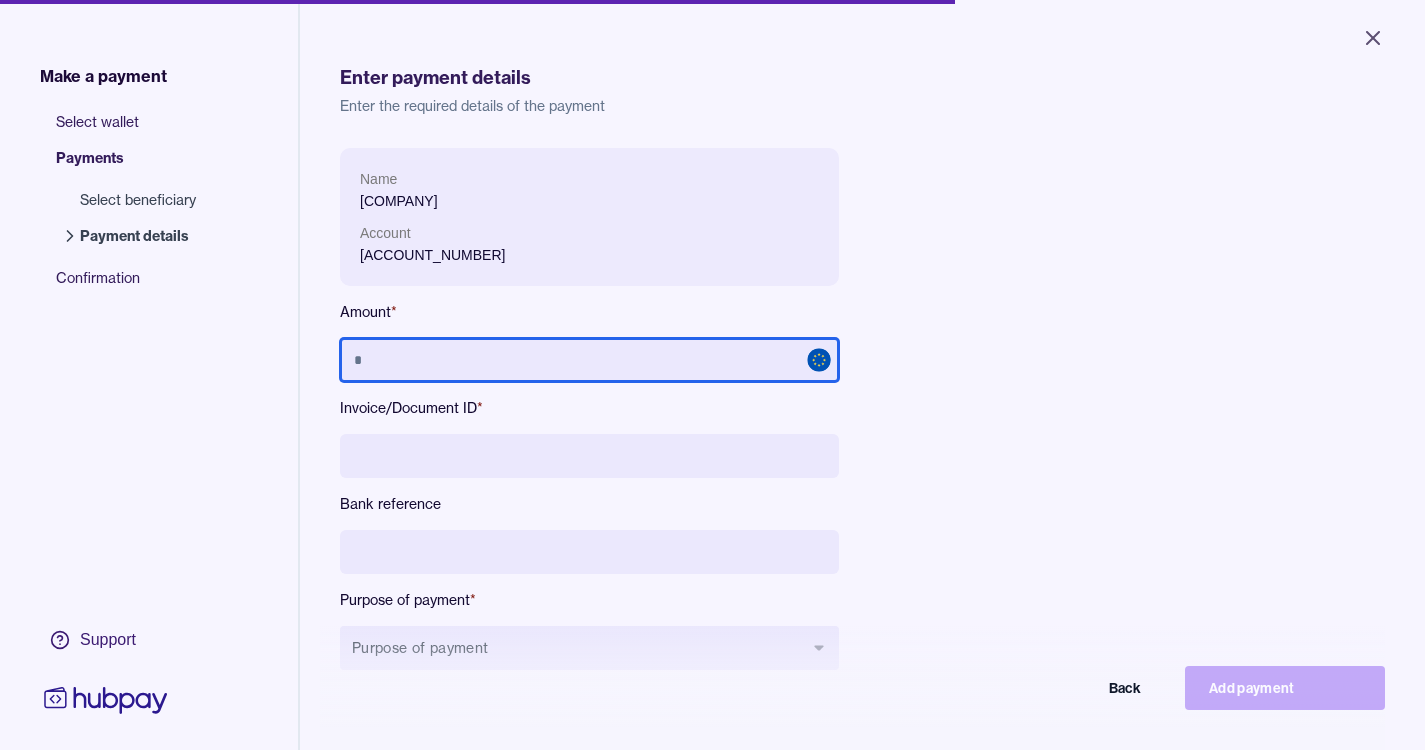 click at bounding box center [589, 360] 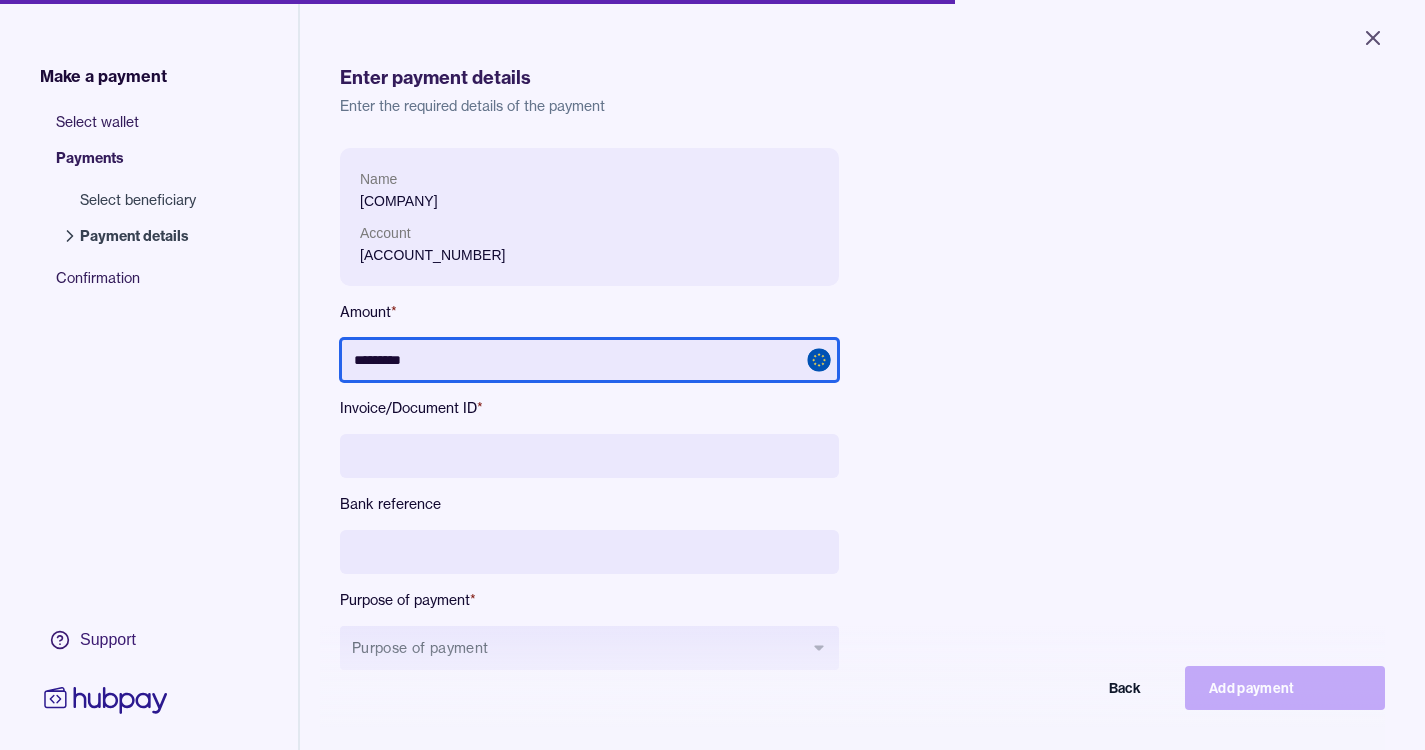 type on "*********" 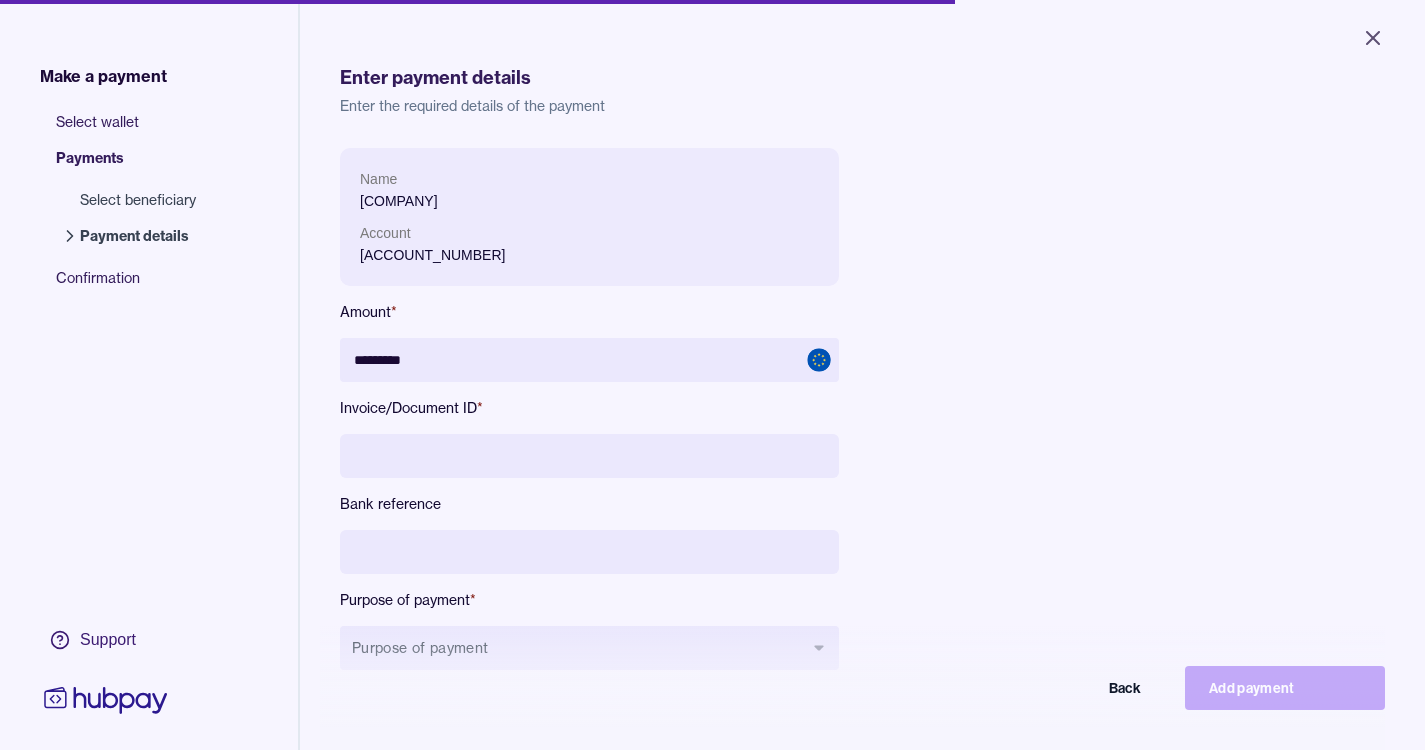 click on "Name [COMPANY] Account [ACCOUNT_NUMBER] Amount  * ********* Invoice/Document ID  * Bank reference Purpose of payment  * Purpose of payment Back Add payment" at bounding box center [788, 425] 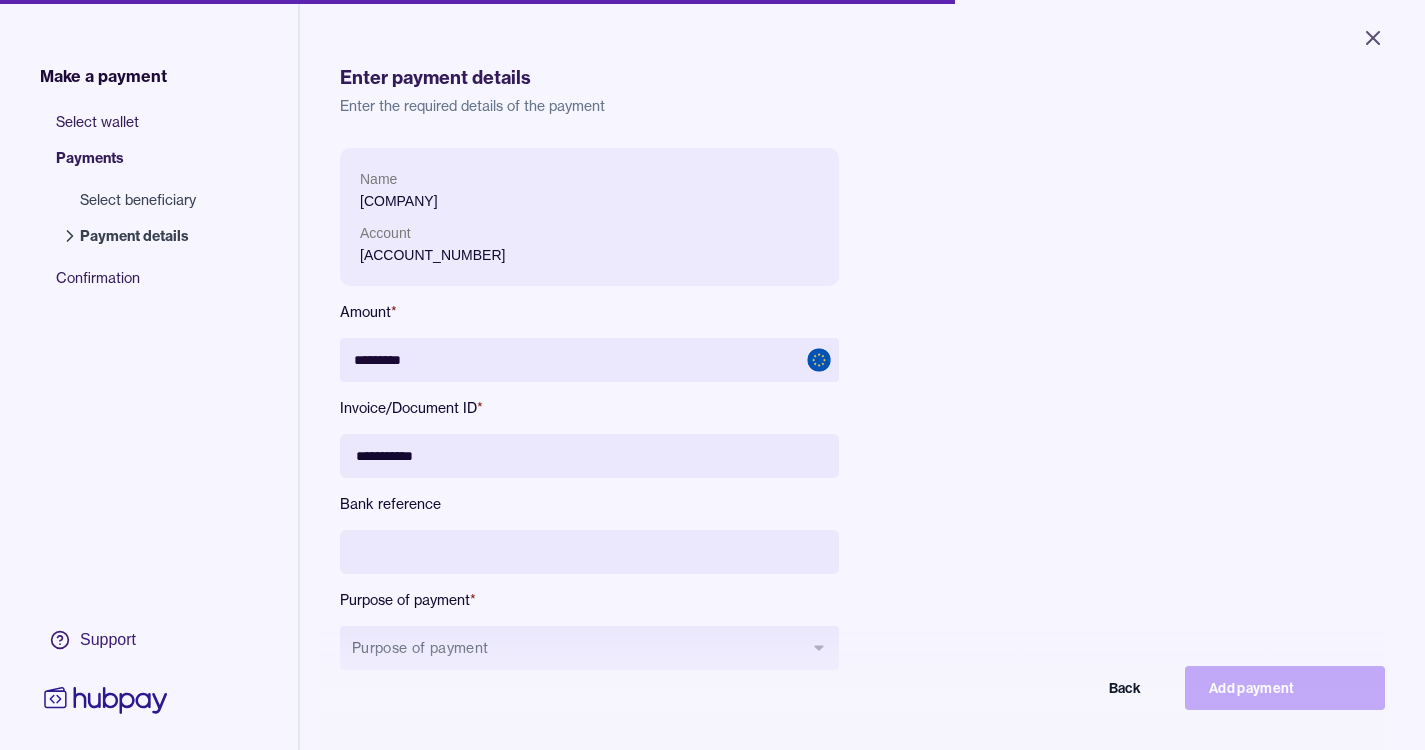 drag, startPoint x: 528, startPoint y: 462, endPoint x: 244, endPoint y: 444, distance: 284.56985 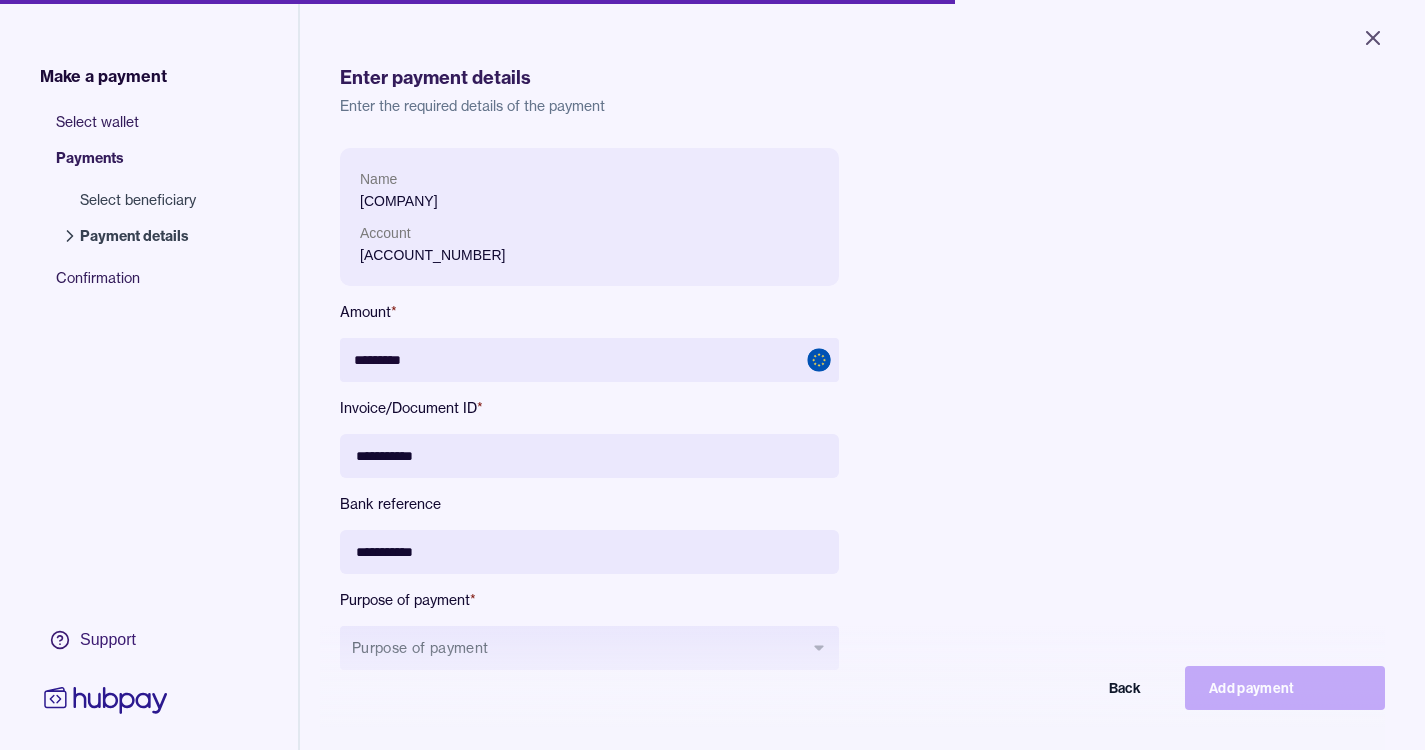 type on "**********" 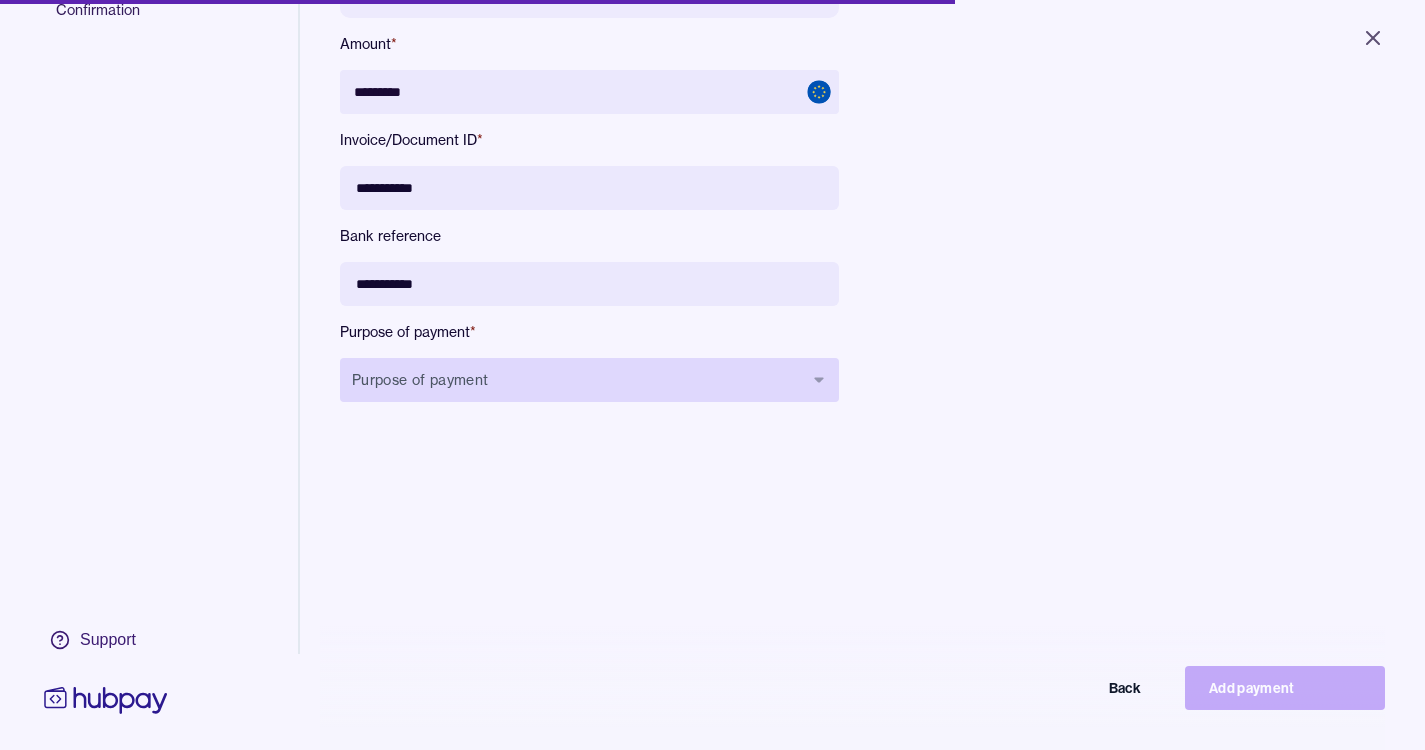 click on "Purpose of payment" at bounding box center (589, 380) 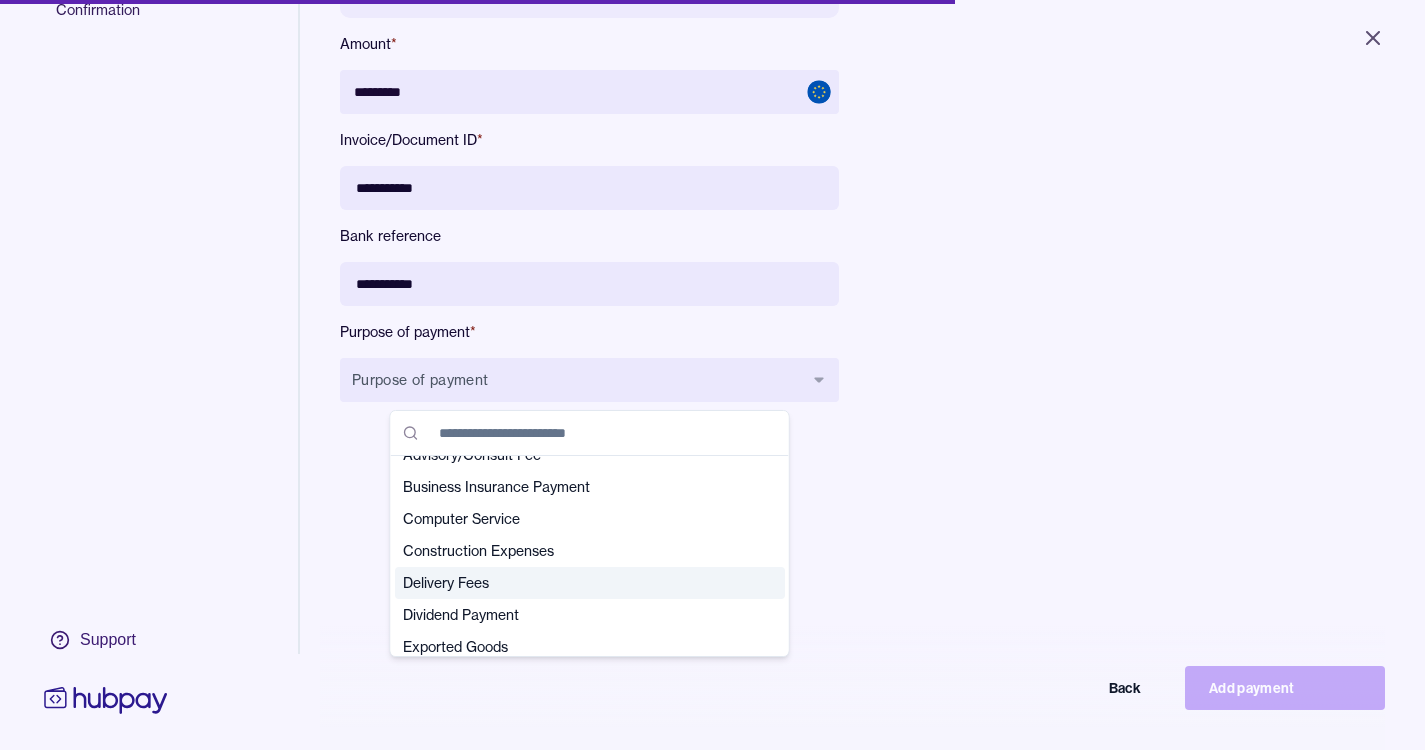 scroll, scrollTop: 100, scrollLeft: 0, axis: vertical 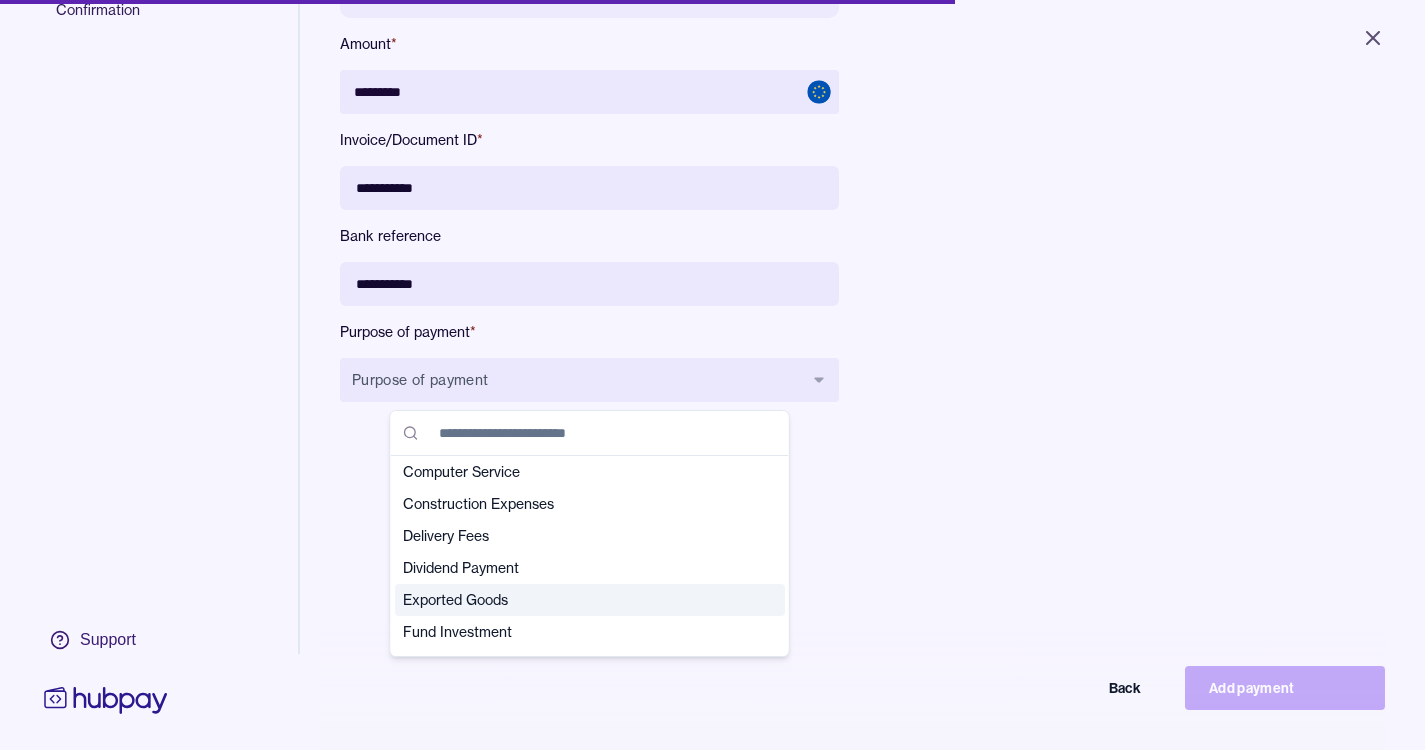 click on "Exported Goods" at bounding box center [590, 600] 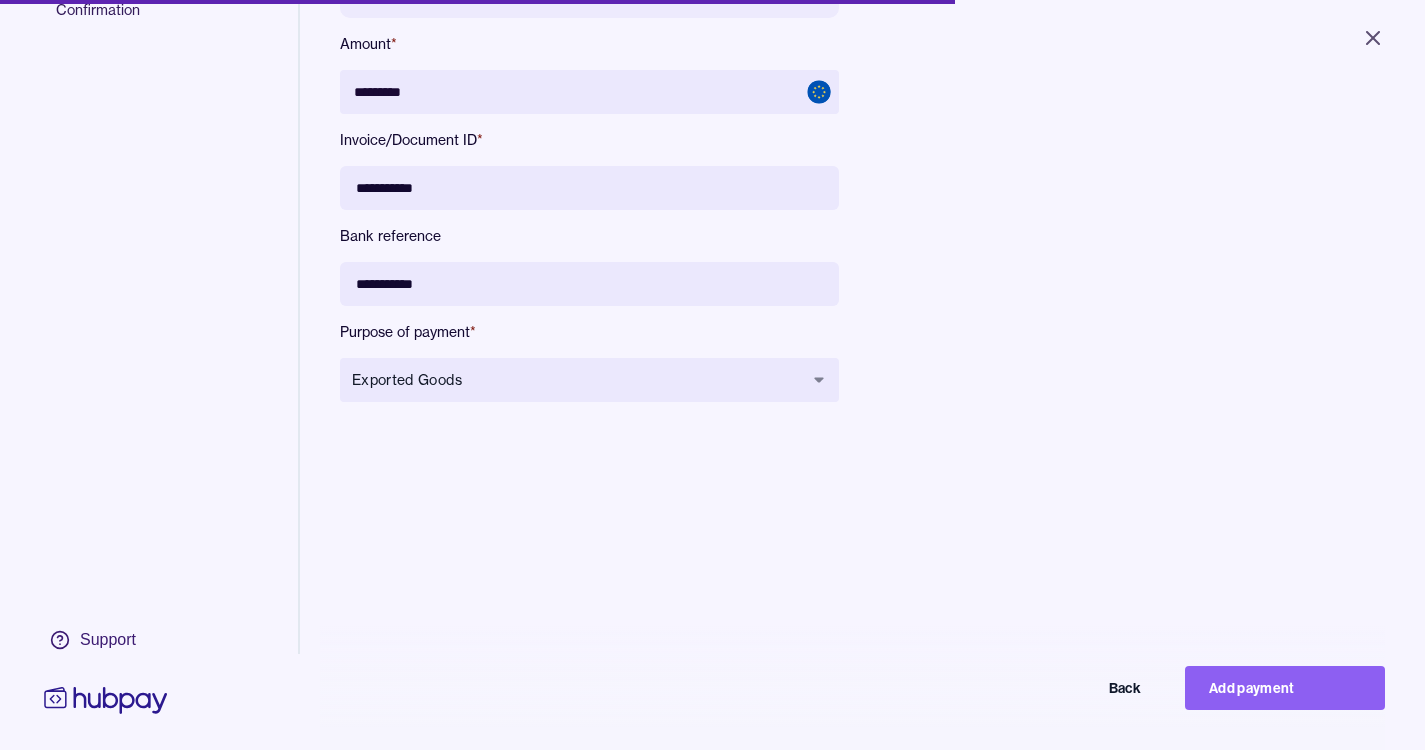 click on "**********" at bounding box center (788, 157) 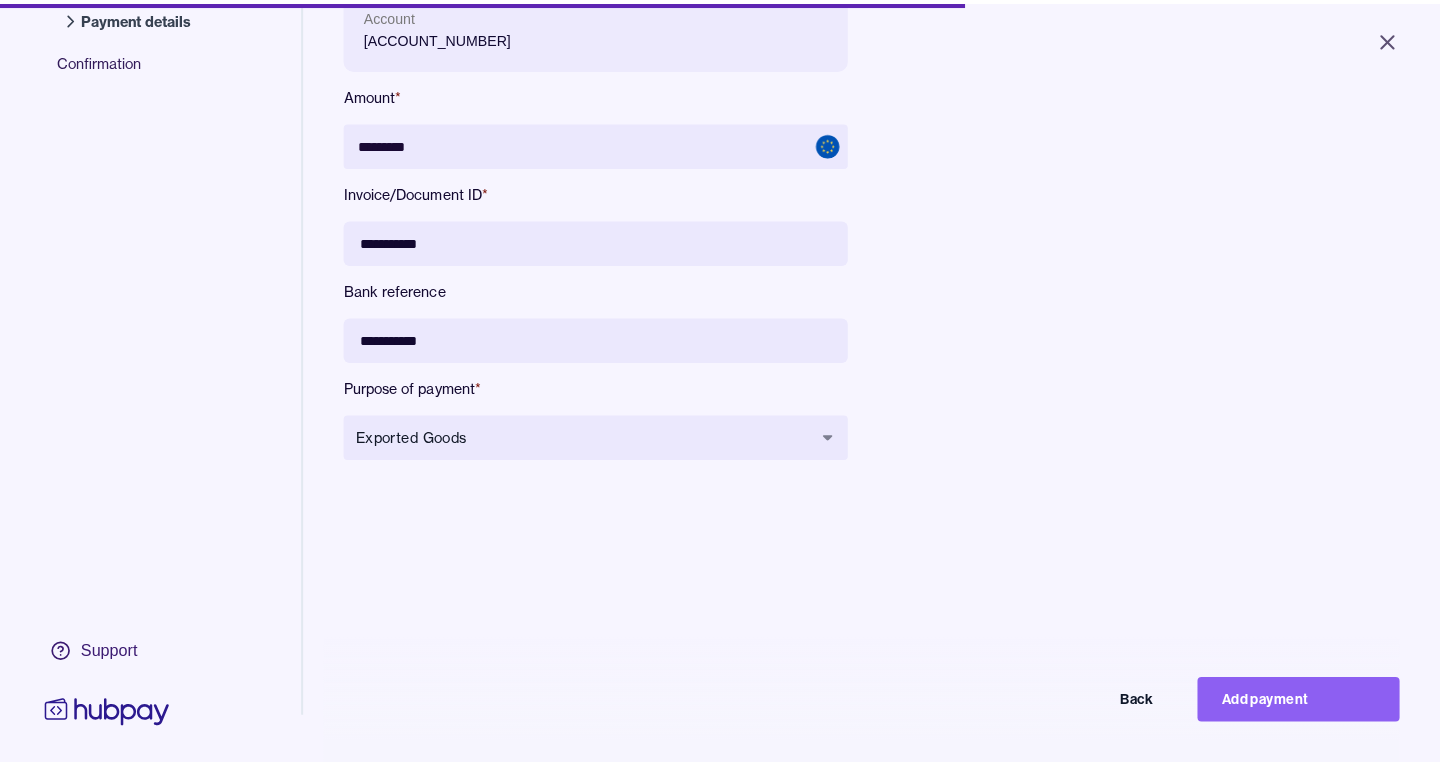scroll, scrollTop: 268, scrollLeft: 0, axis: vertical 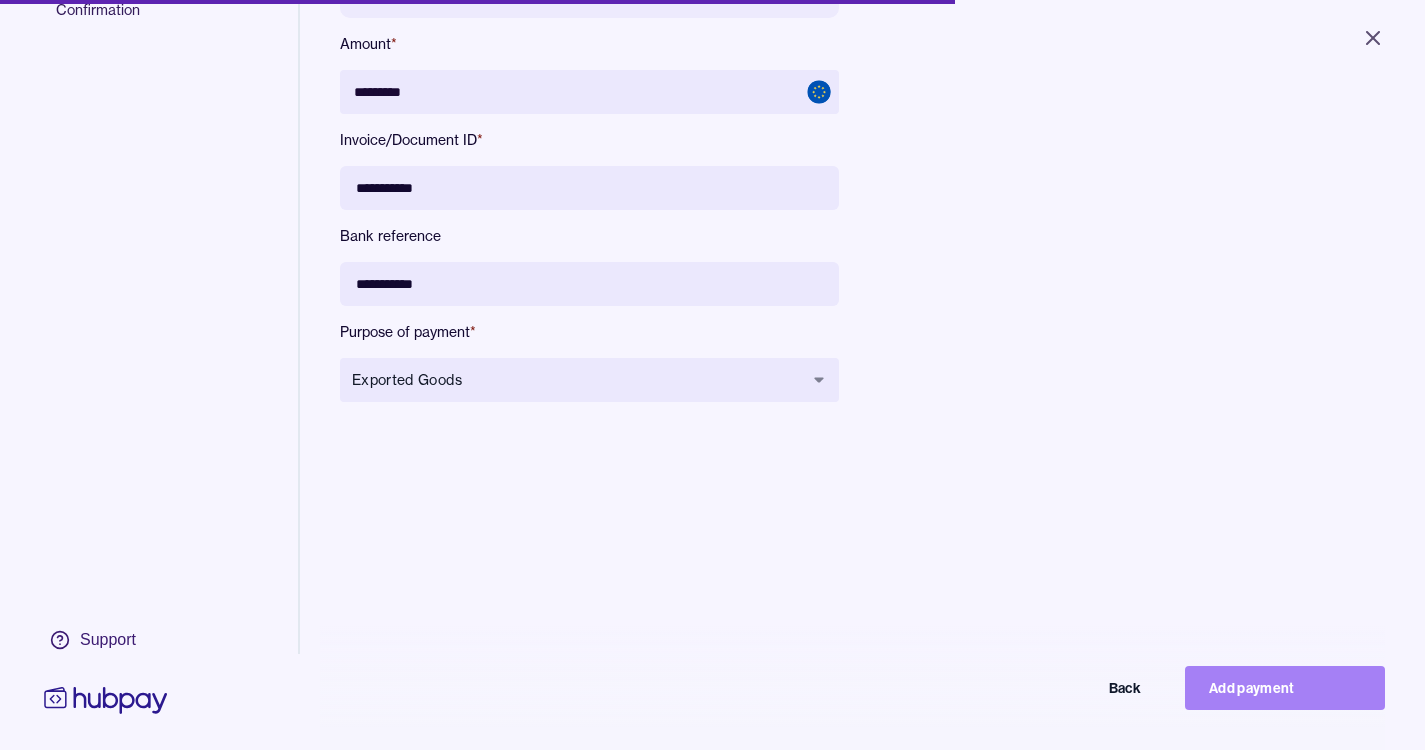 click on "Add payment" at bounding box center [1285, 688] 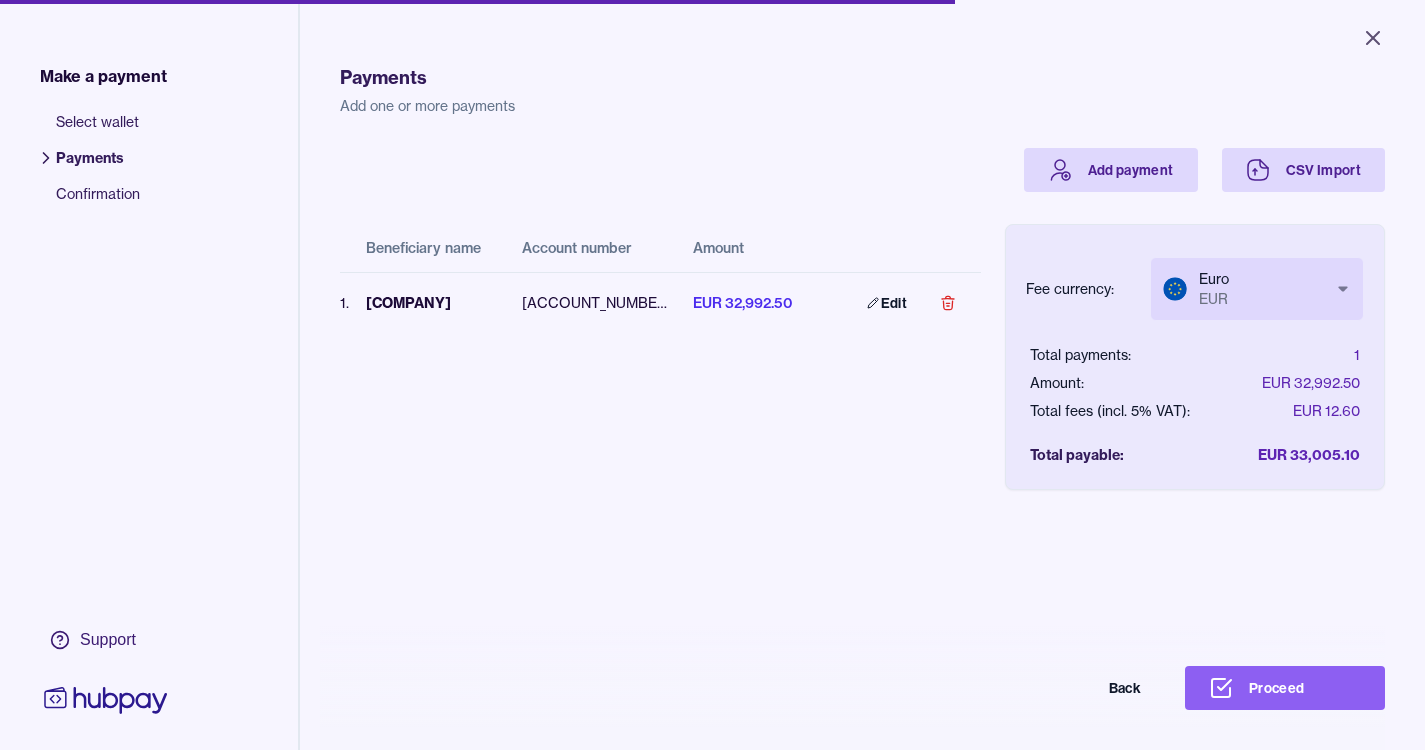 click on "Close Make a payment Select wallet Payments Confirmation Support Payments Add one or more payments Add payment CSV Import Beneficiary name Account number Amount 1 . [COMPANY] [ACCOUNT_NUMBER] EUR 32,992.50 Edit Fee currency: Euro EUR *** *** Total payments: 1 Amount: EUR 32,992.50 Total fees (incl. 5% VAT): EUR 12.60 Total payable: EUR 33,005.10 Back Proceed Payment | Hubpay" at bounding box center (712, 375) 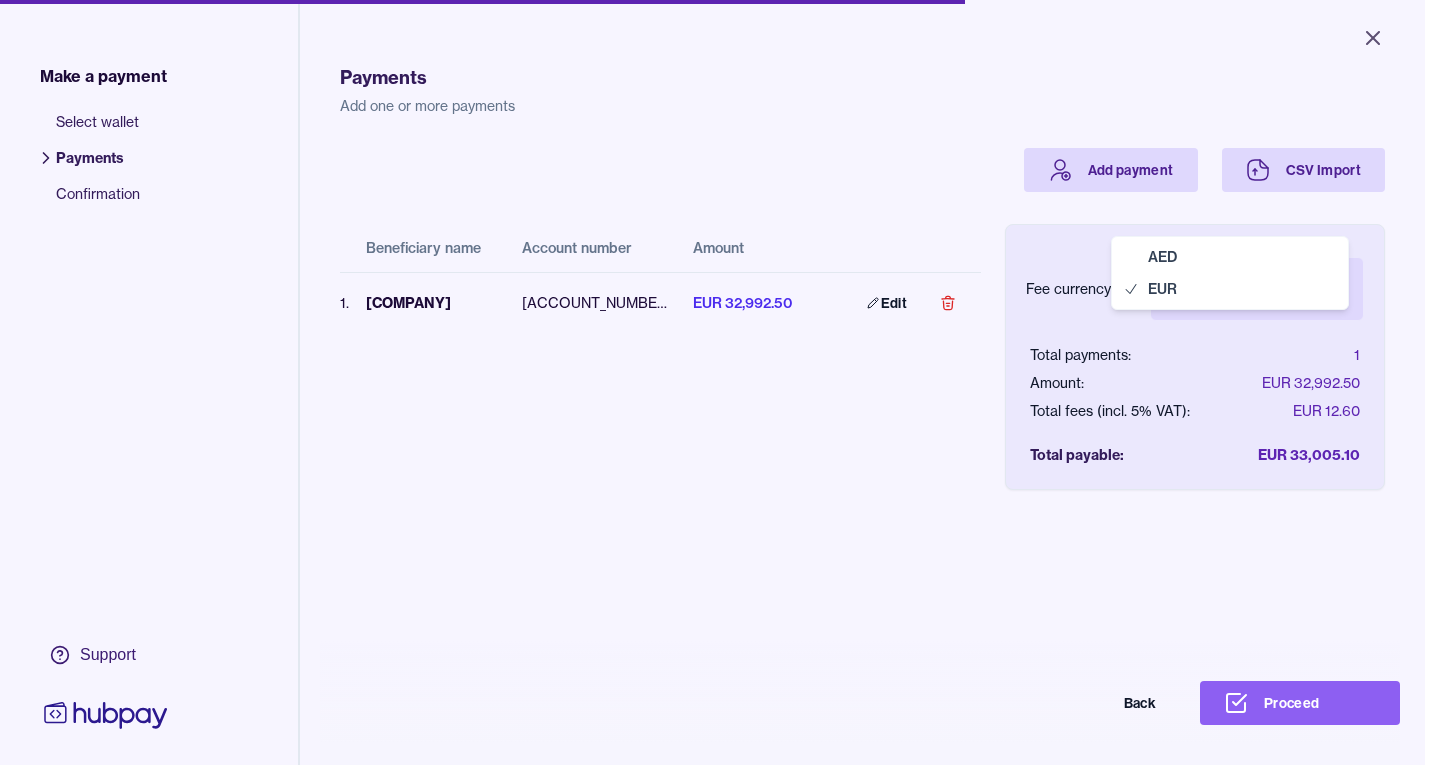 select on "***" 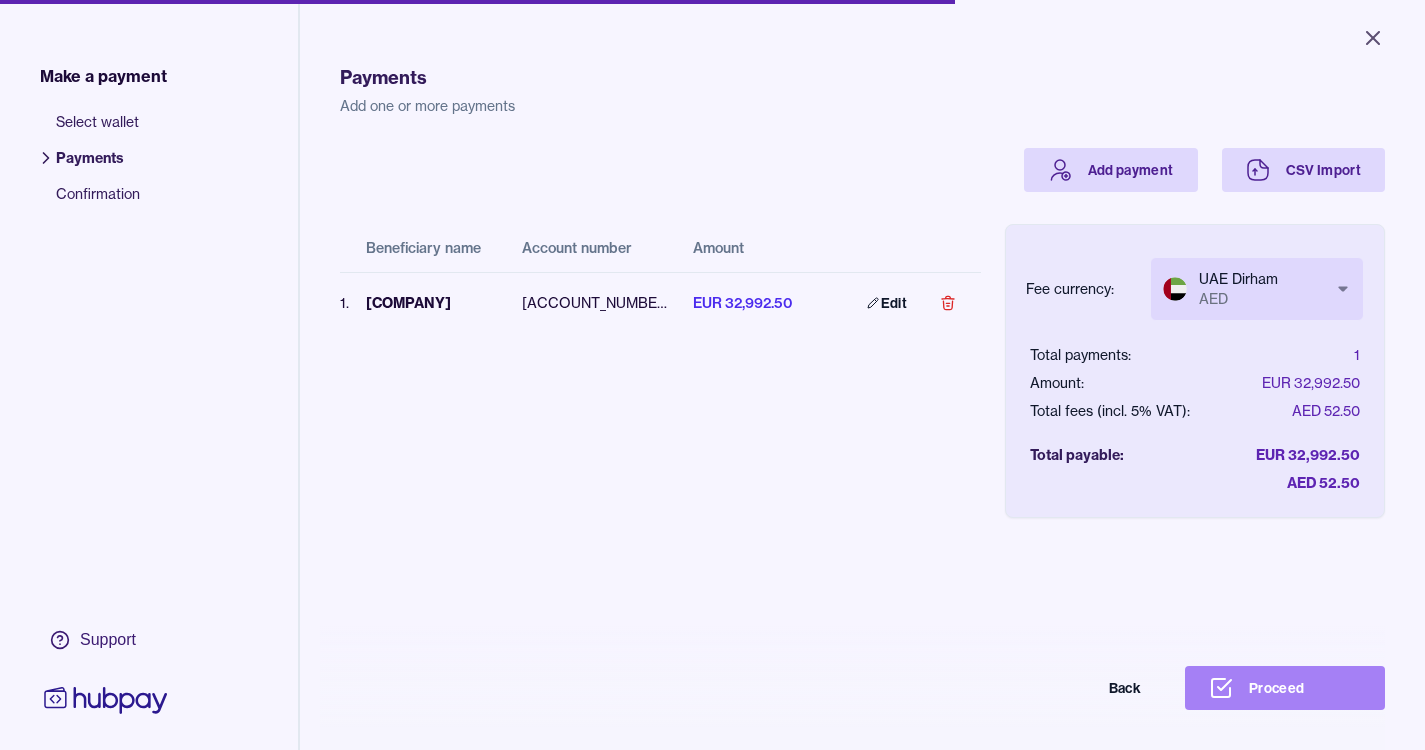 click on "Proceed" at bounding box center [1285, 688] 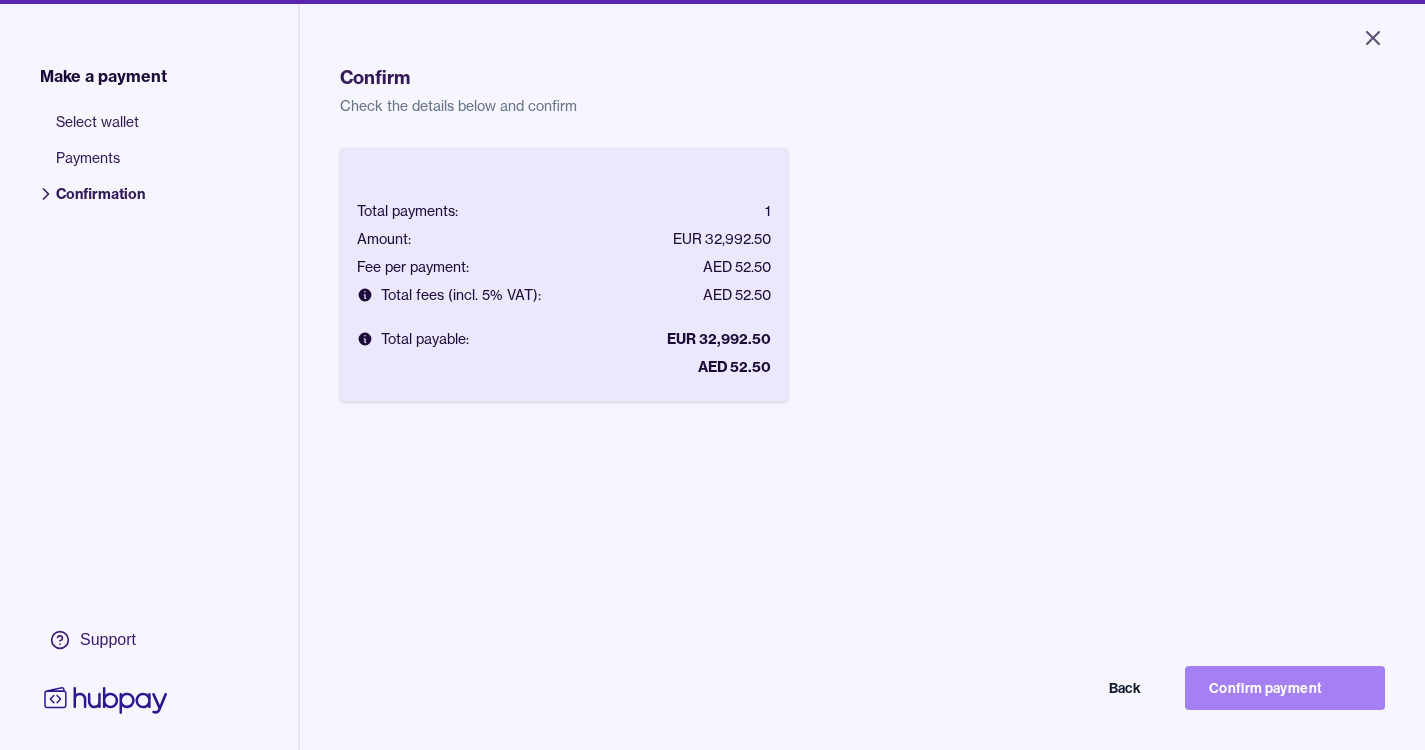 click on "Confirm payment" at bounding box center (1285, 688) 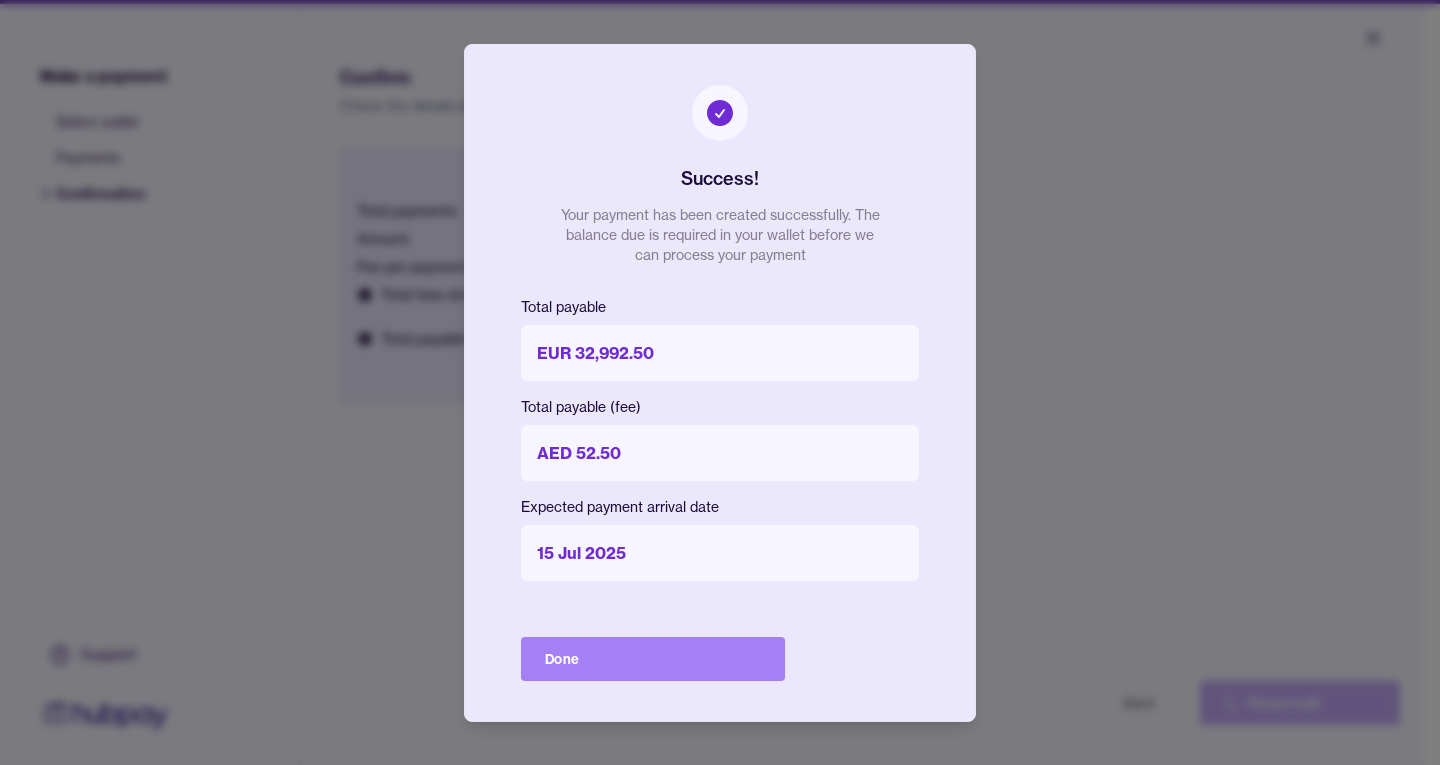 click on "Done" at bounding box center [653, 659] 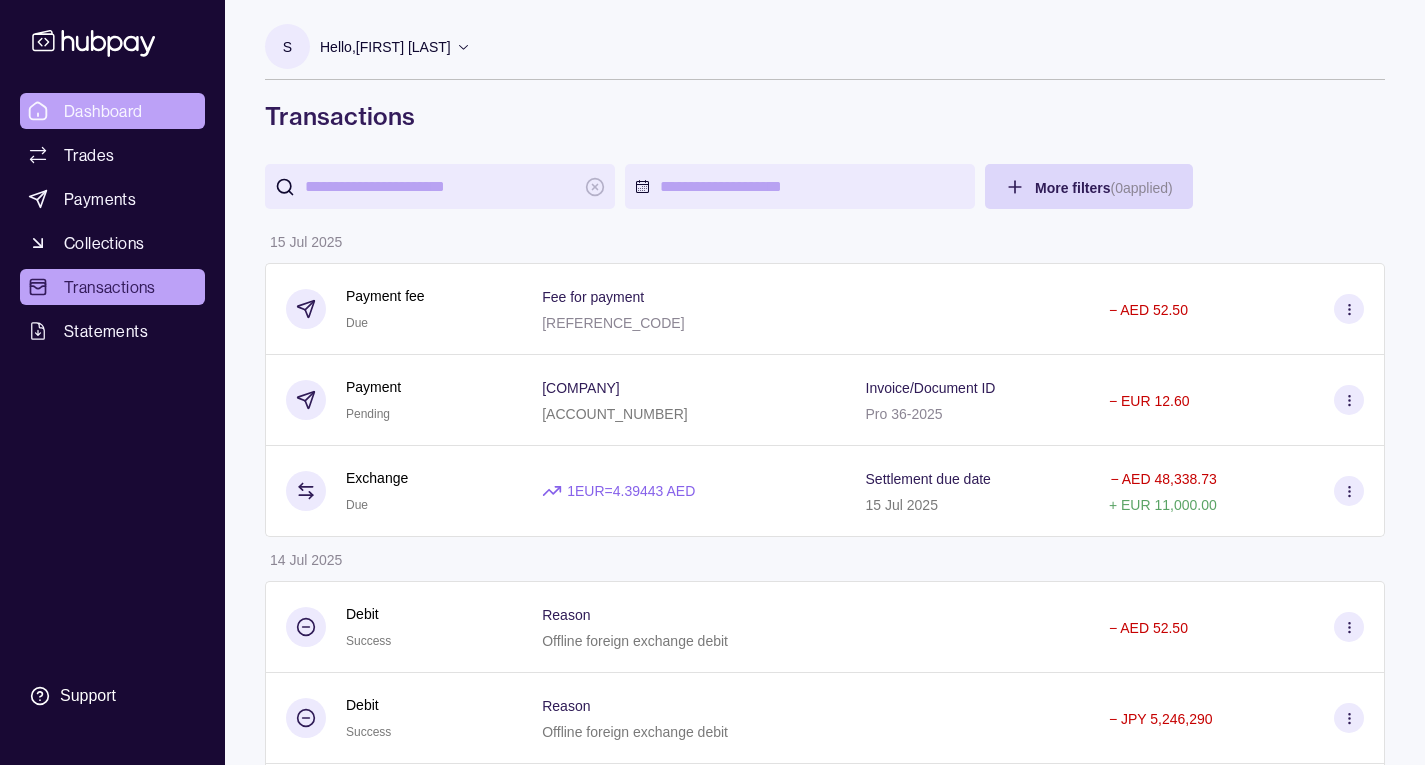 click on "Dashboard" at bounding box center [103, 111] 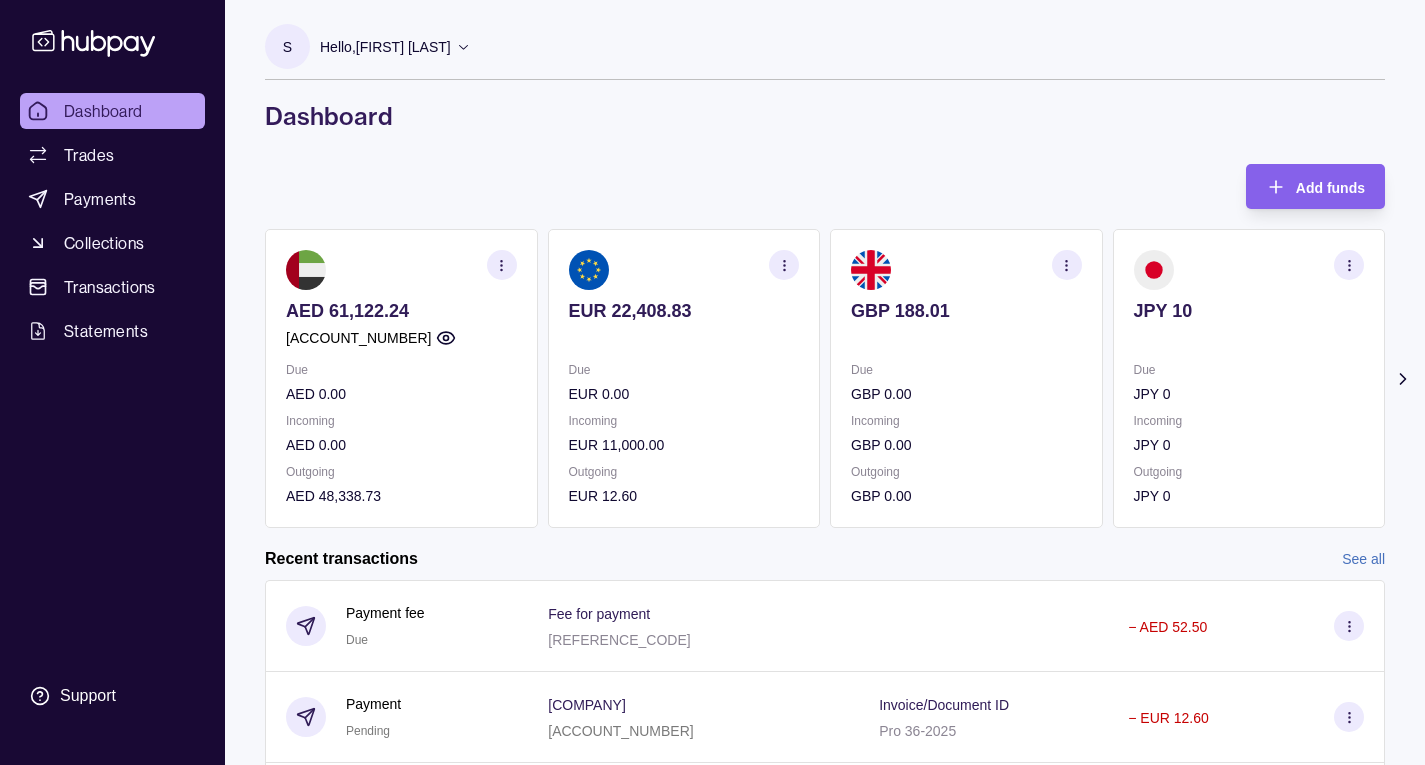 click 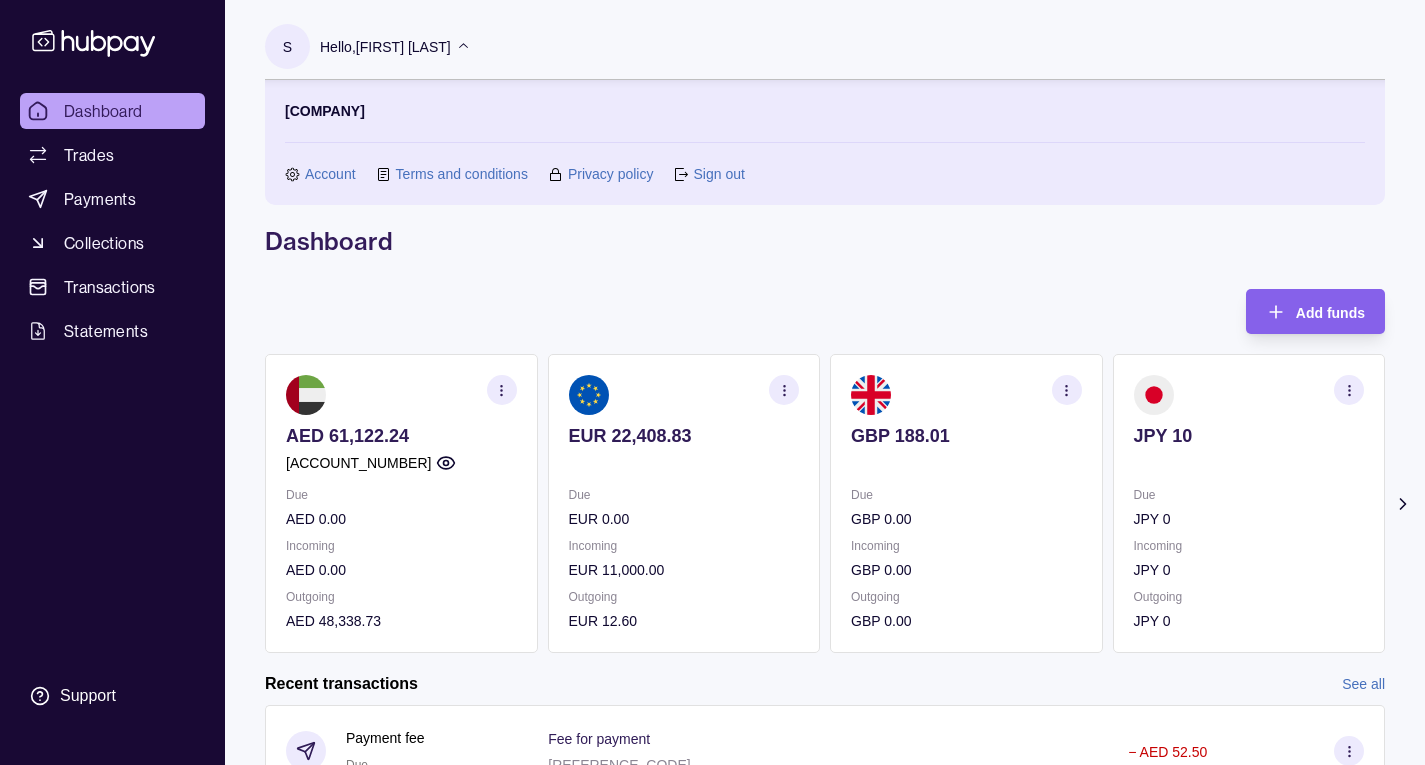 click on "Sign out" at bounding box center [718, 174] 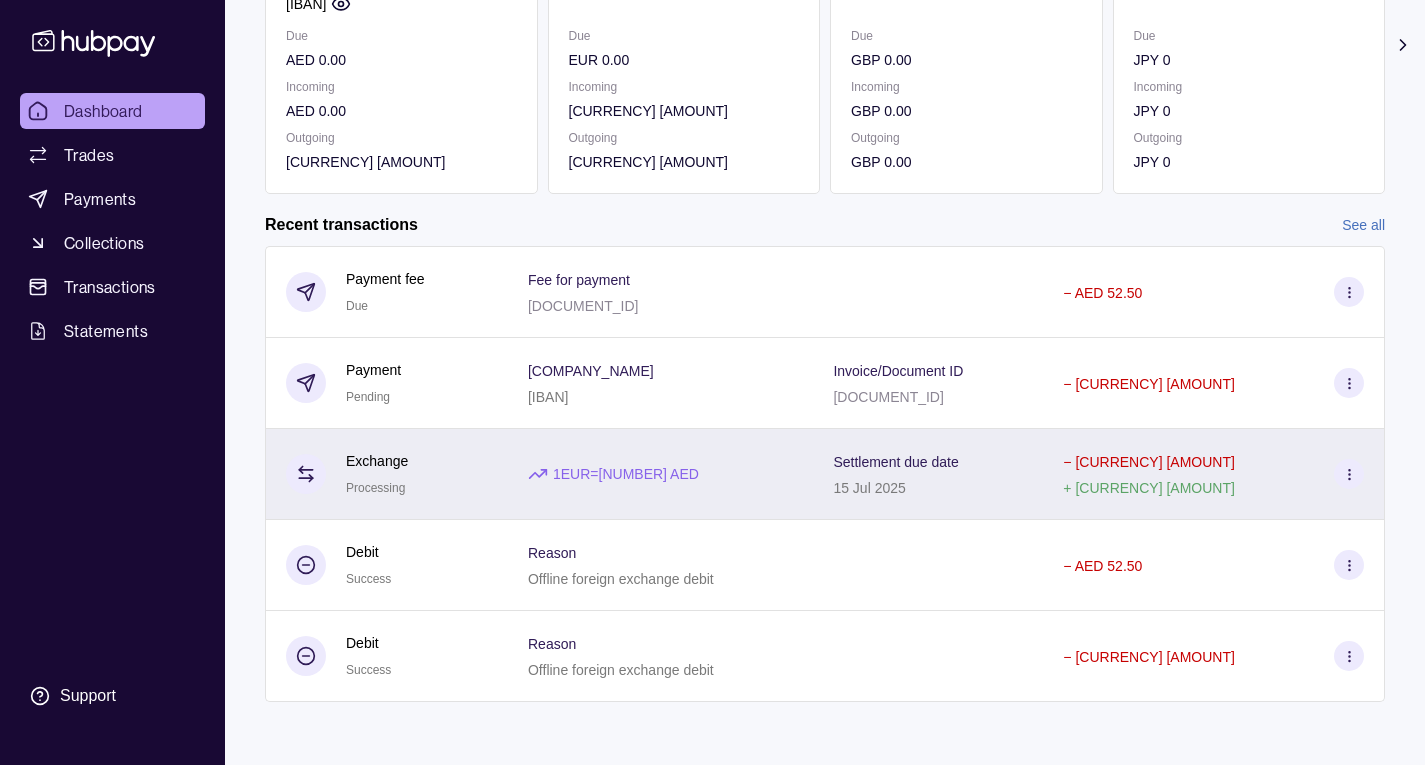 scroll, scrollTop: 335, scrollLeft: 0, axis: vertical 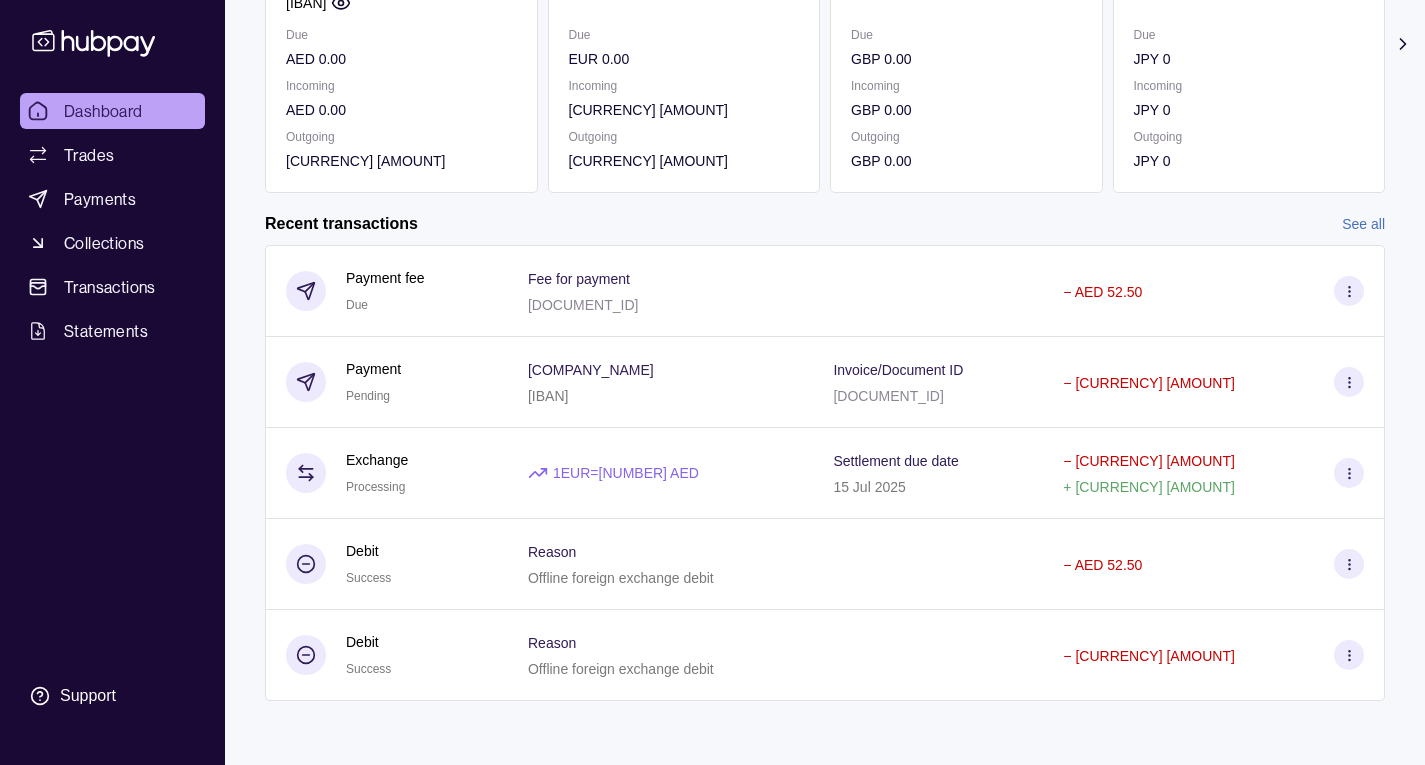 click on "See all" at bounding box center [1363, 224] 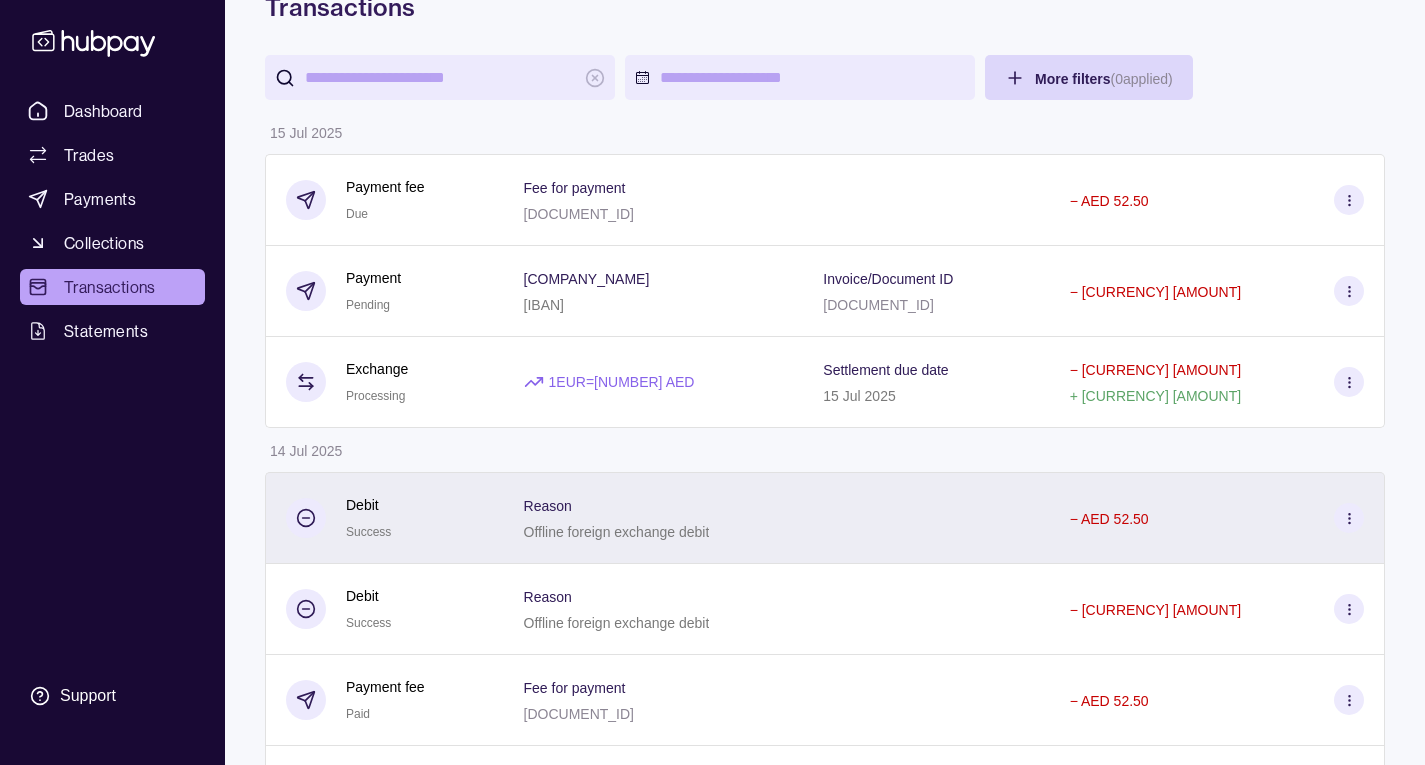 scroll, scrollTop: 0, scrollLeft: 0, axis: both 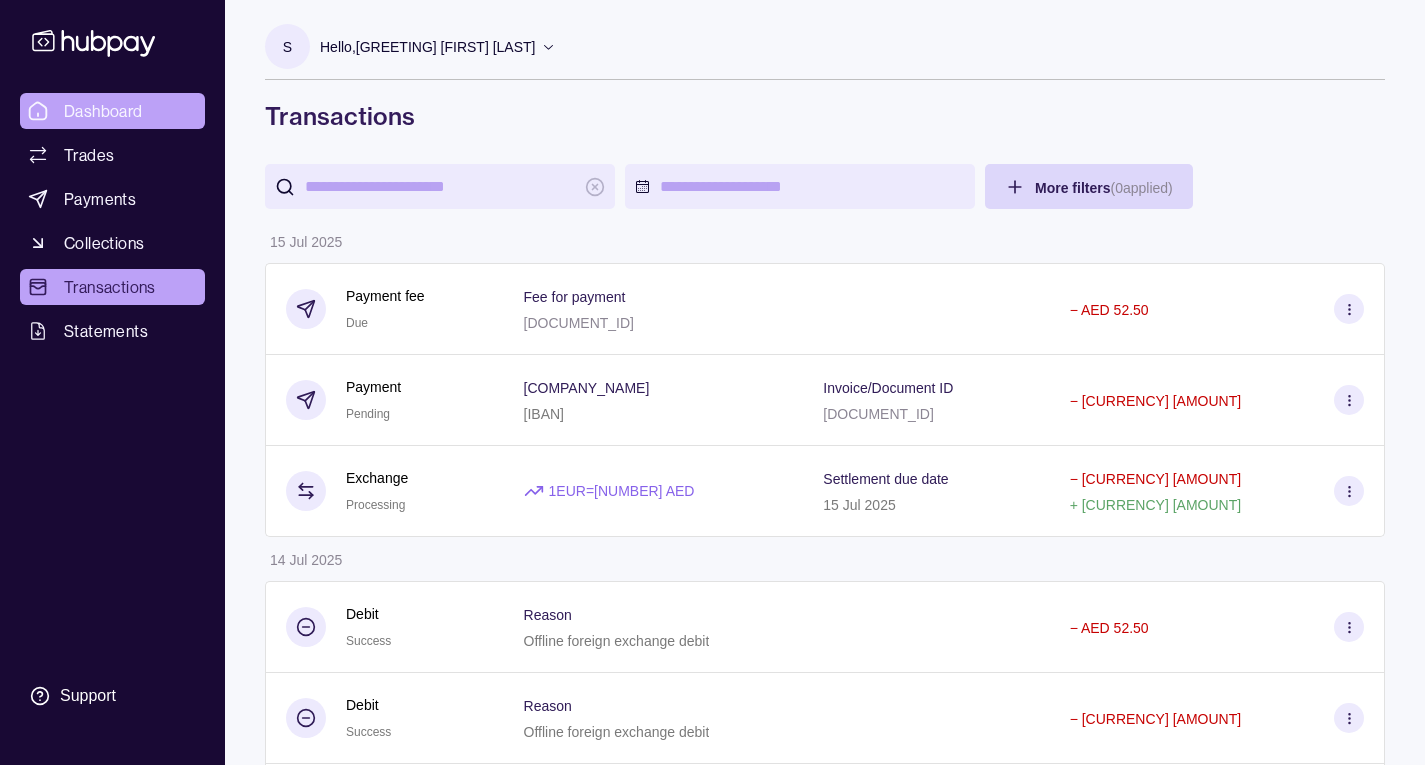 click on "Dashboard" at bounding box center (112, 111) 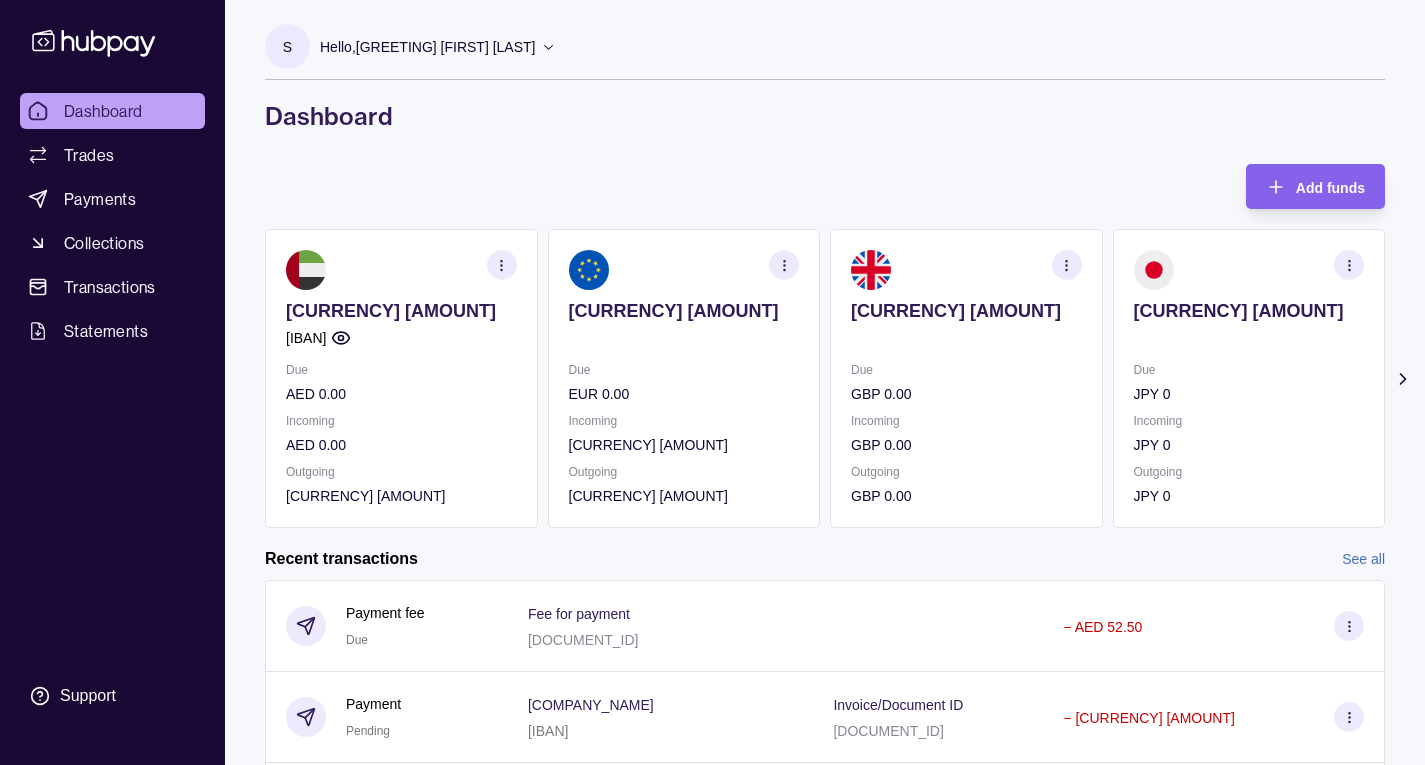 click on "Hello,  Shaji Sasidharan" at bounding box center (438, 47) 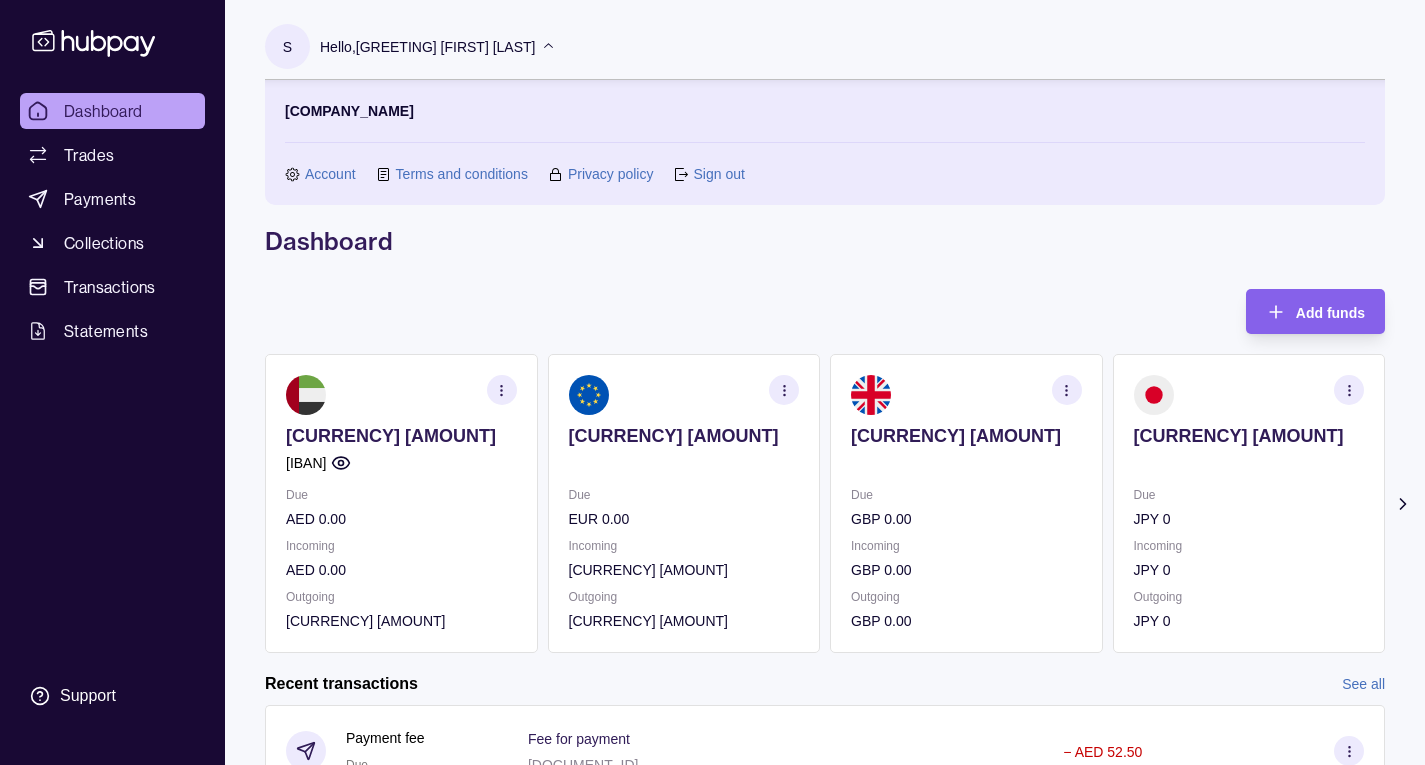 click on "Sytraco FZE Account Terms and conditions Privacy policy Sign out" at bounding box center (825, 142) 